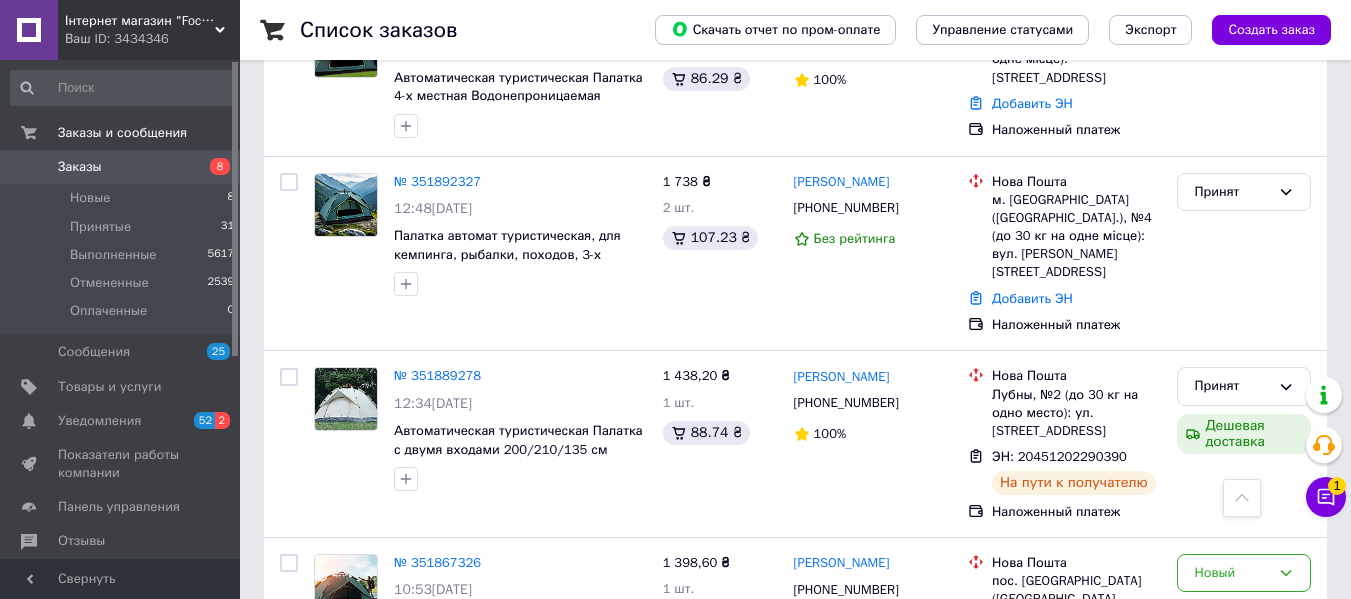 scroll, scrollTop: 700, scrollLeft: 0, axis: vertical 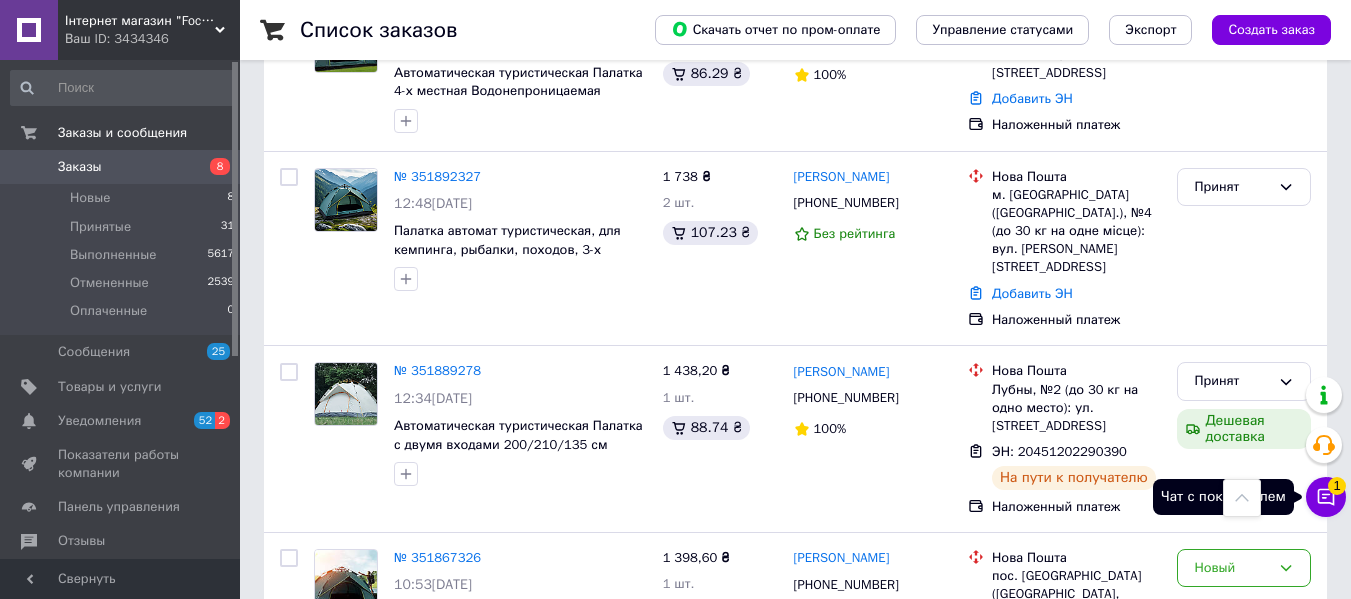 click 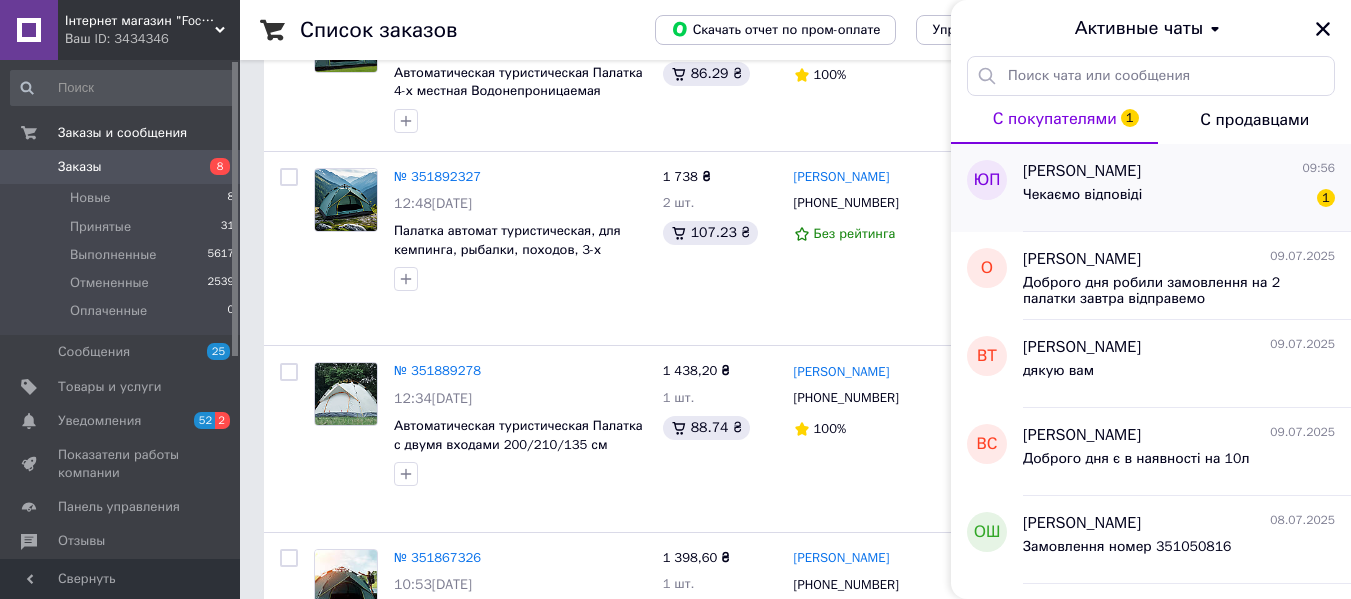 click on "Чекаємо відповіді 1" at bounding box center (1179, 199) 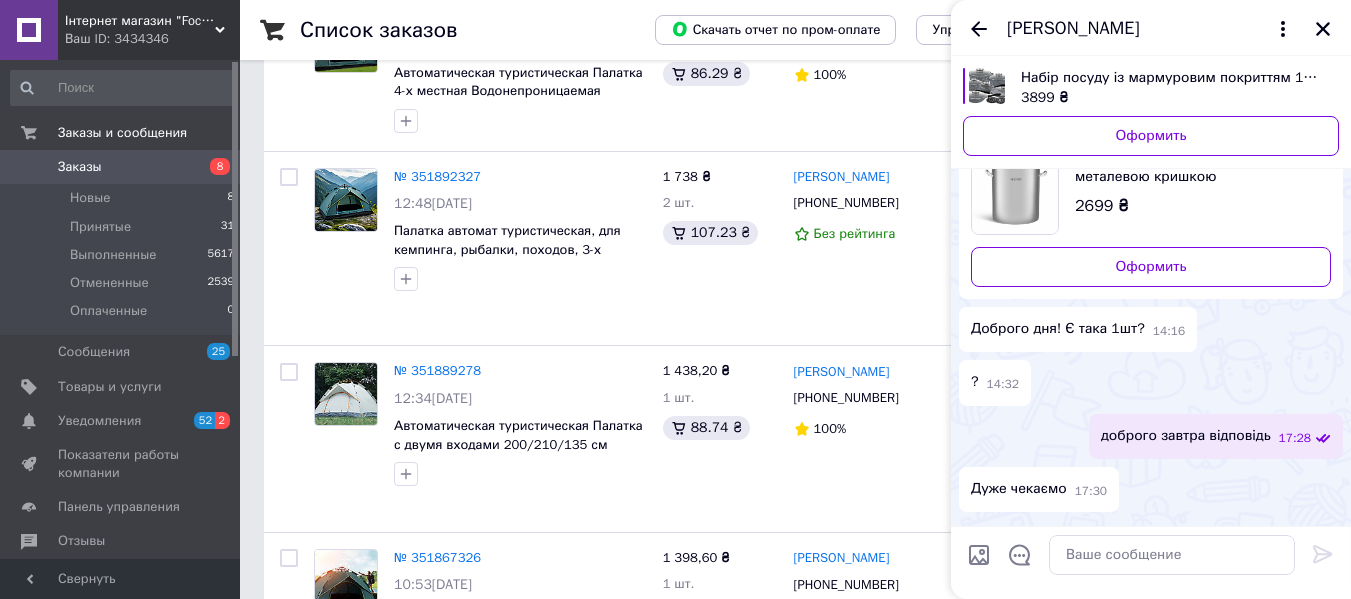 scroll, scrollTop: 234, scrollLeft: 0, axis: vertical 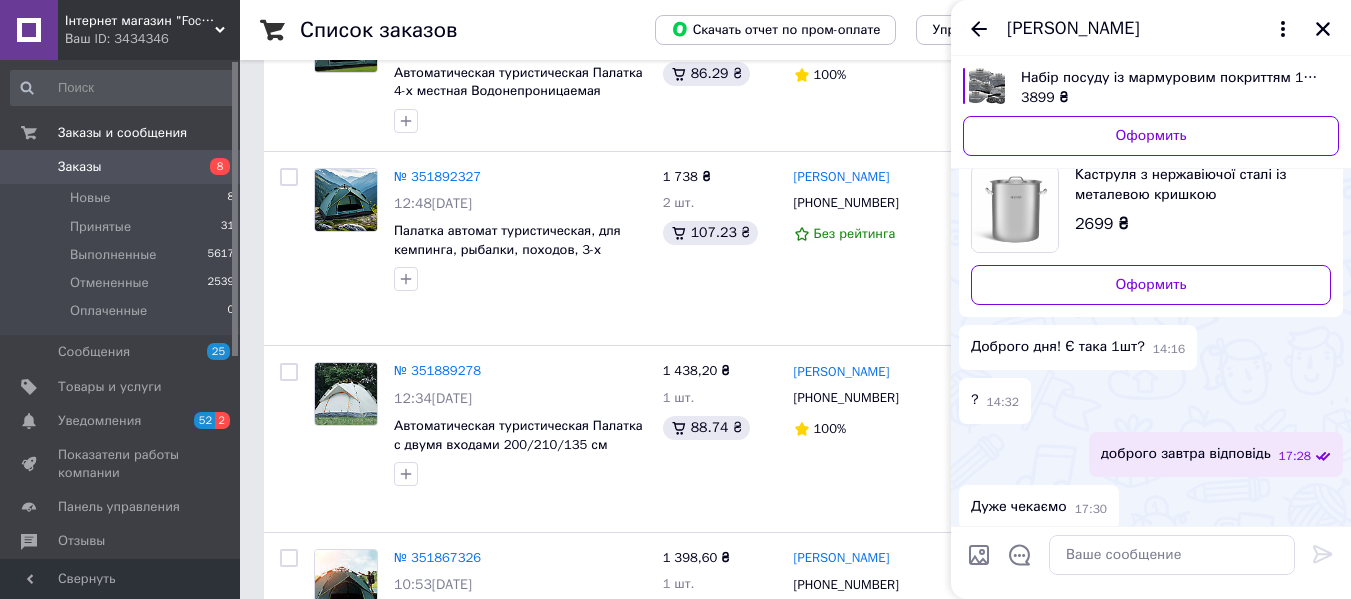 click on "Каструля з нержавіючої сталі із металевою кришкою багатошаровим дном 40.0 л Edenberg EB-3776" at bounding box center (1195, 185) 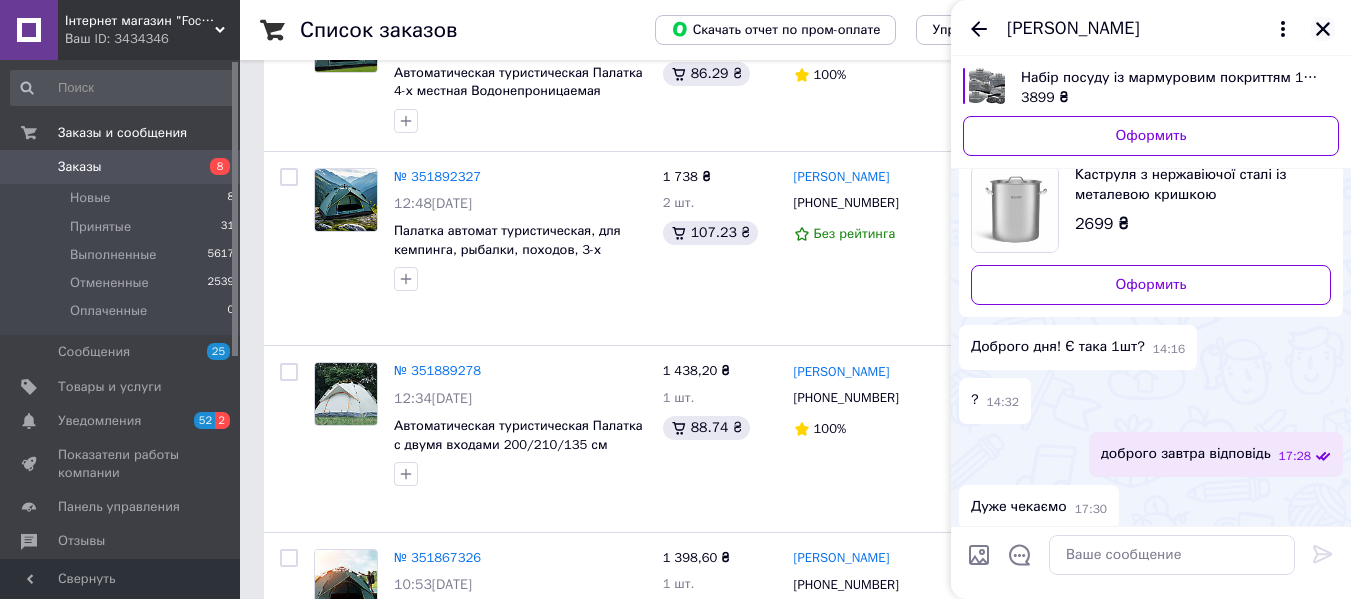 click 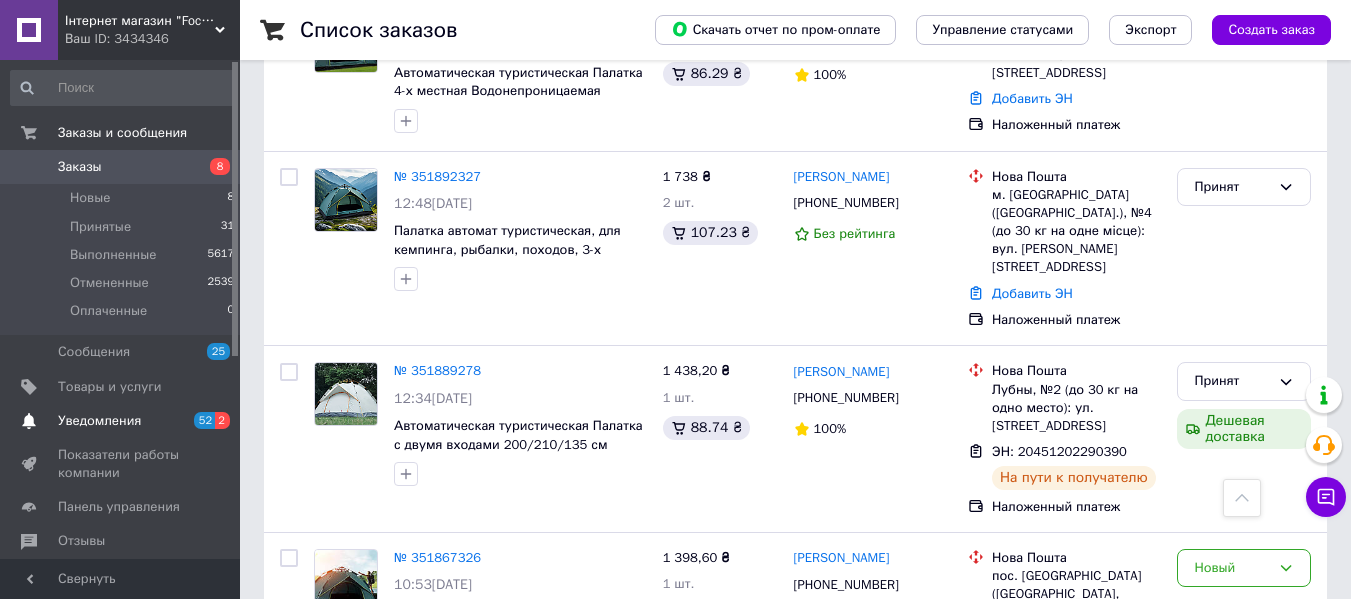 click on "Уведомления" at bounding box center [121, 421] 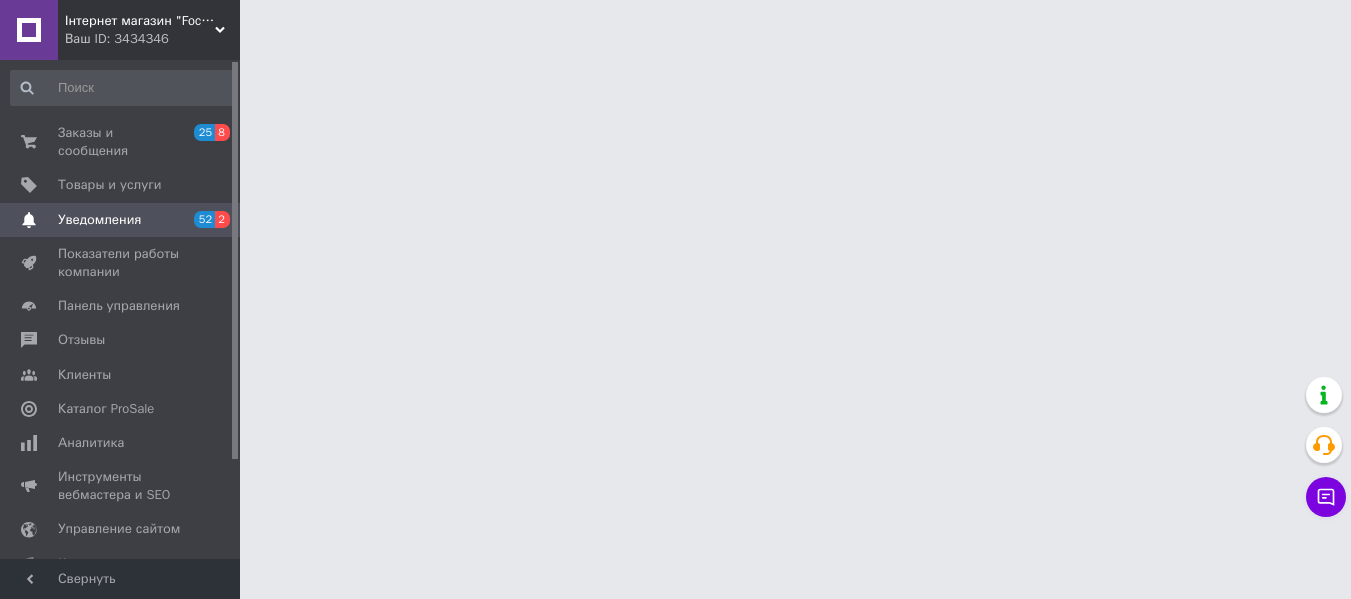 scroll, scrollTop: 0, scrollLeft: 0, axis: both 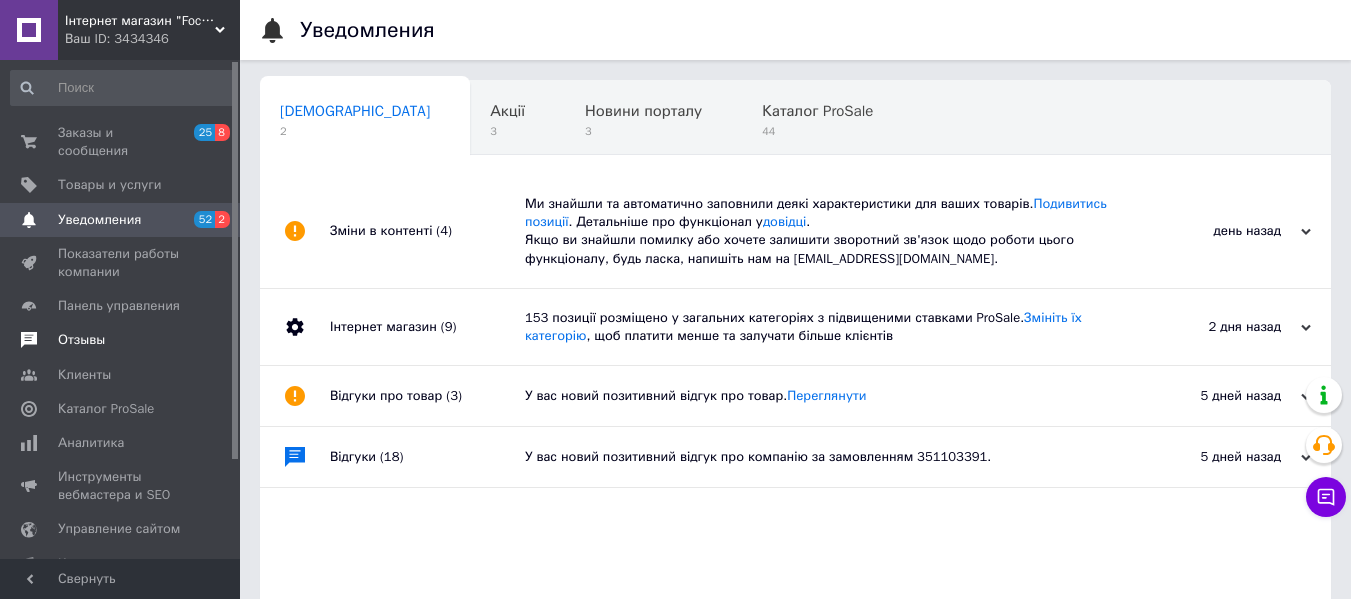 click on "Отзывы" at bounding box center (121, 340) 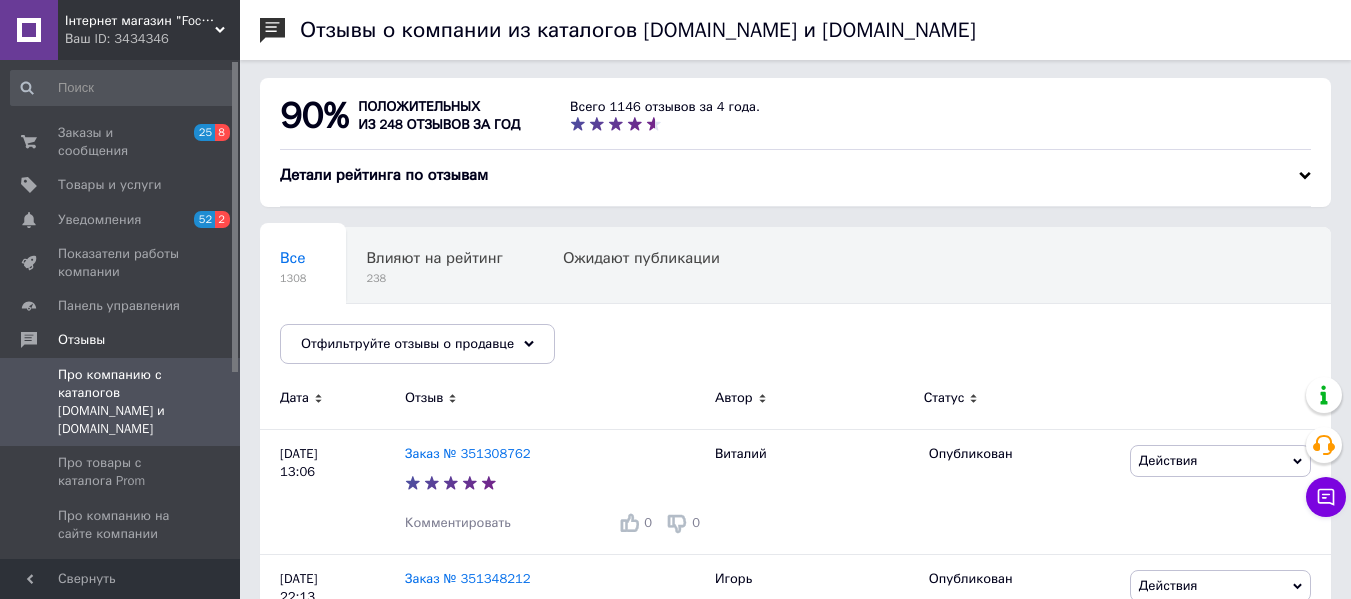 scroll, scrollTop: 0, scrollLeft: 0, axis: both 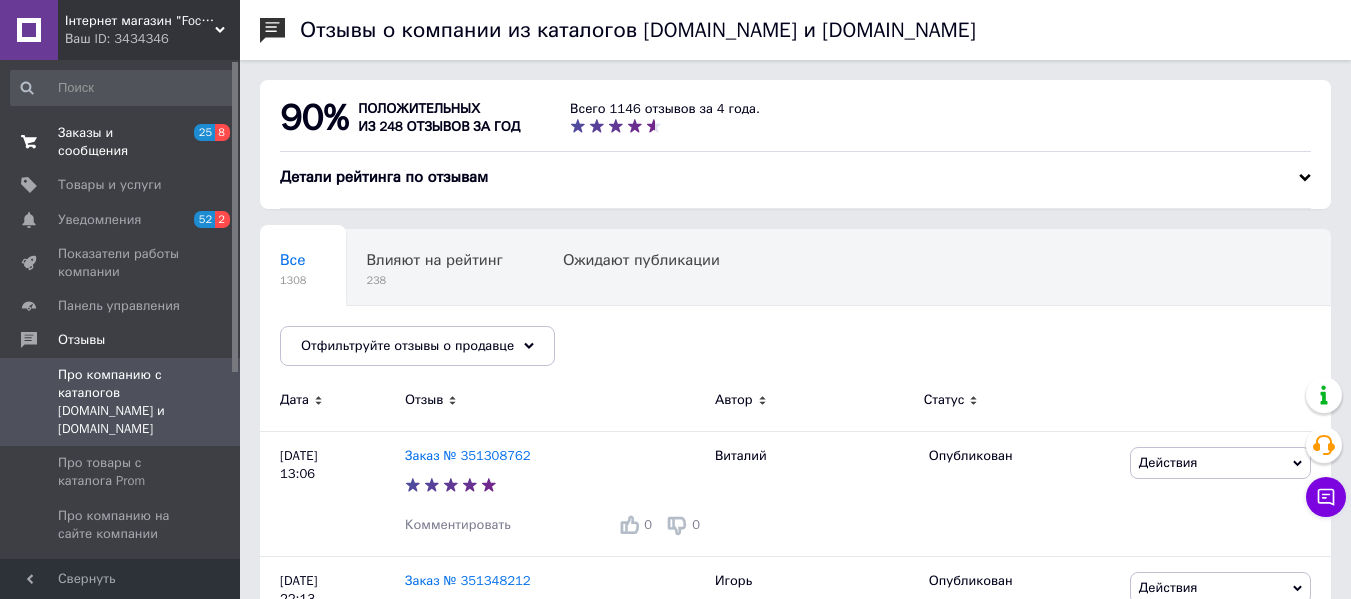 click on "Заказы и сообщения 25 8" at bounding box center (123, 142) 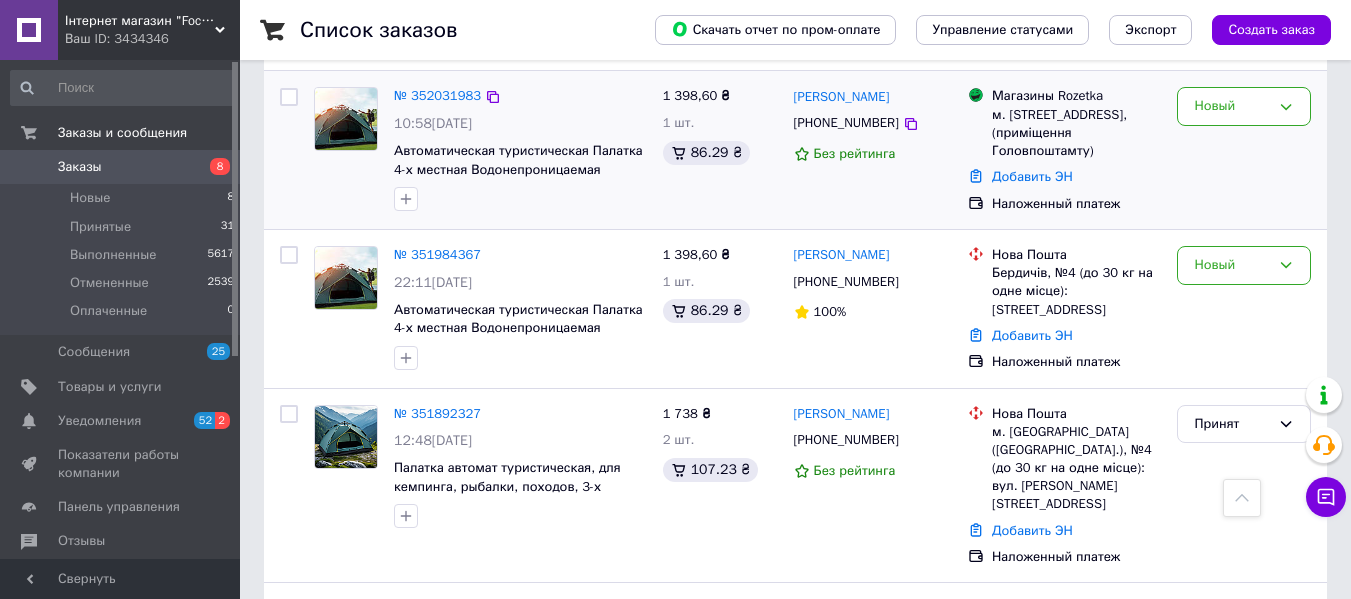 scroll, scrollTop: 500, scrollLeft: 0, axis: vertical 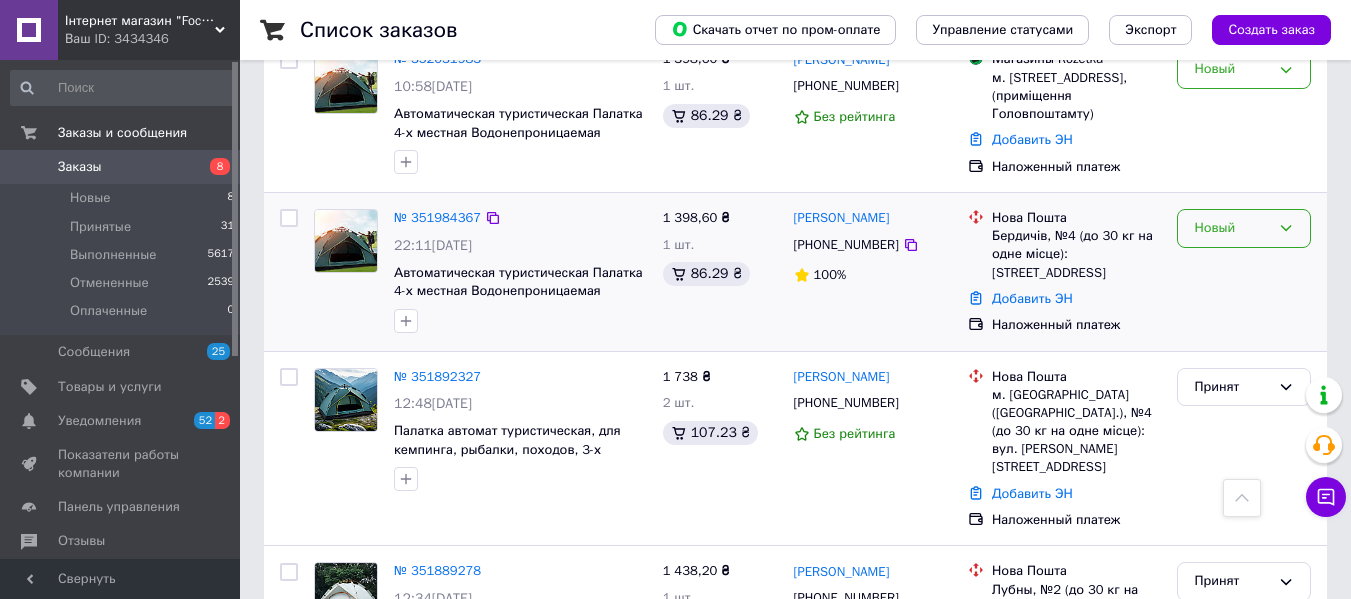click on "Новый" at bounding box center [1232, 228] 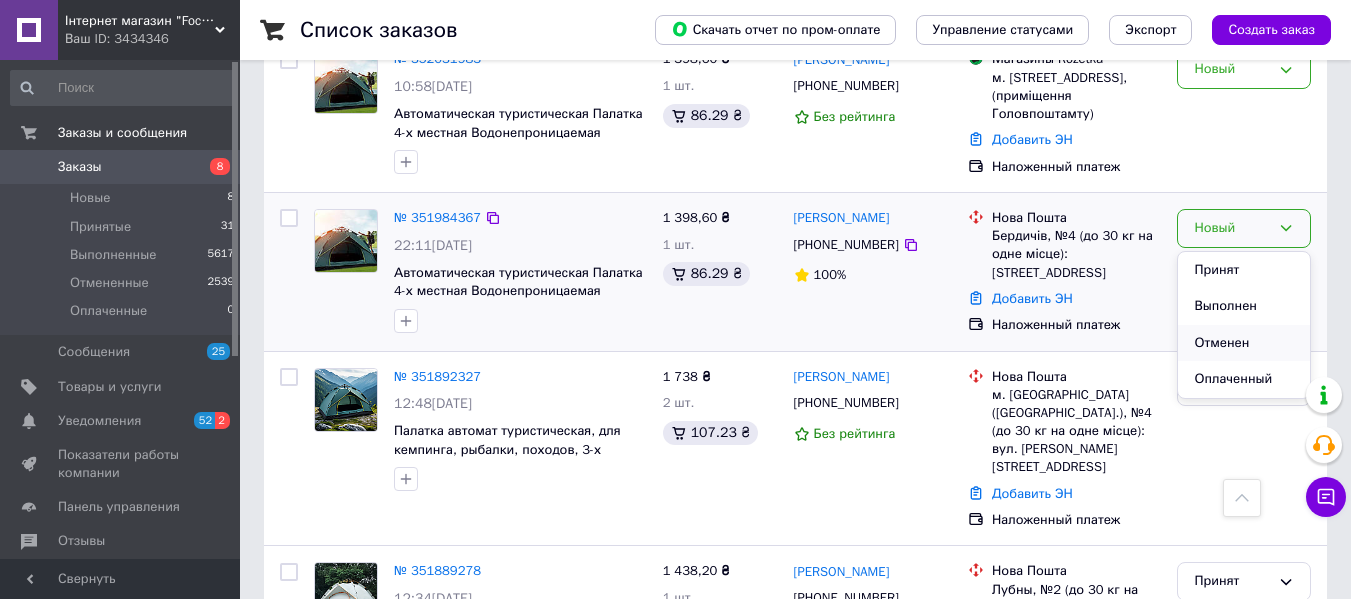 click on "Отменен" at bounding box center (1244, 343) 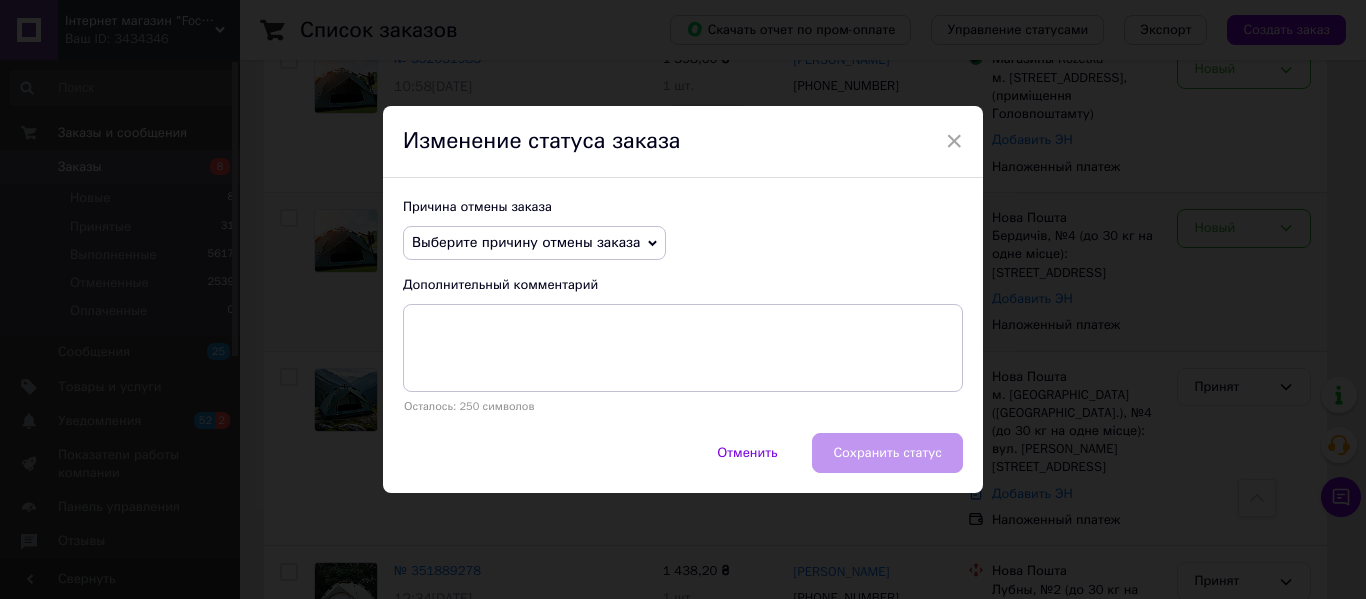 click on "Выберите причину отмены заказа" at bounding box center (526, 242) 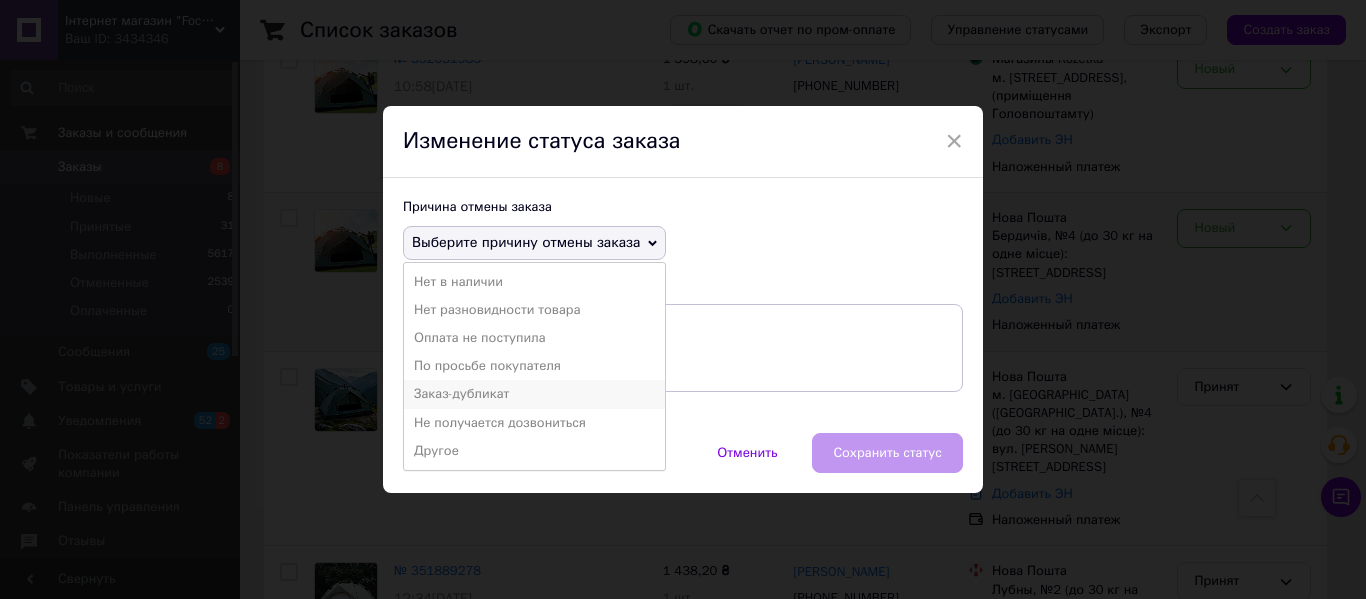 click on "Заказ-дубликат" at bounding box center (534, 394) 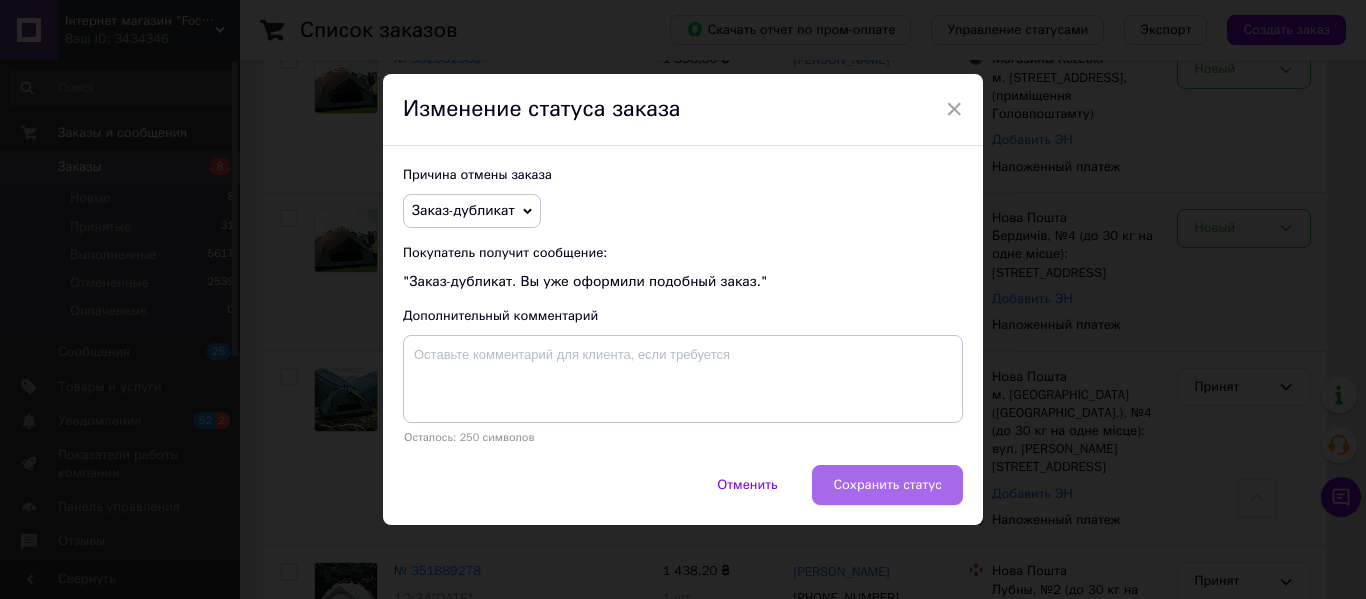 click on "Сохранить статус" at bounding box center (887, 485) 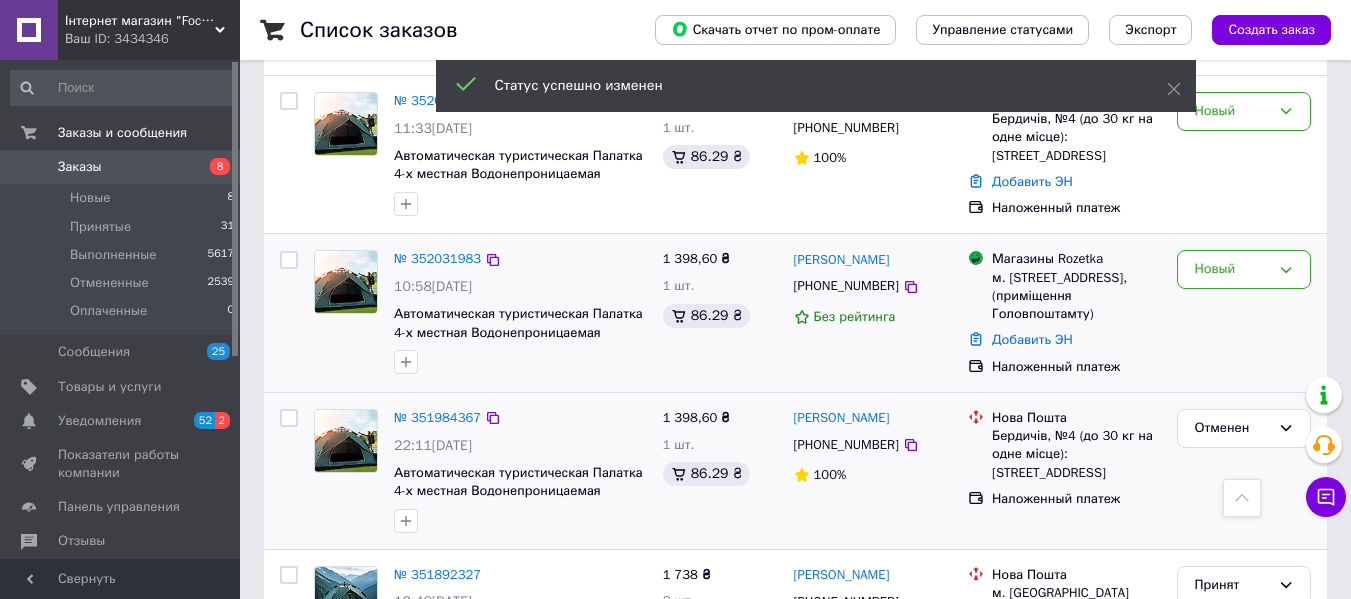 scroll, scrollTop: 100, scrollLeft: 0, axis: vertical 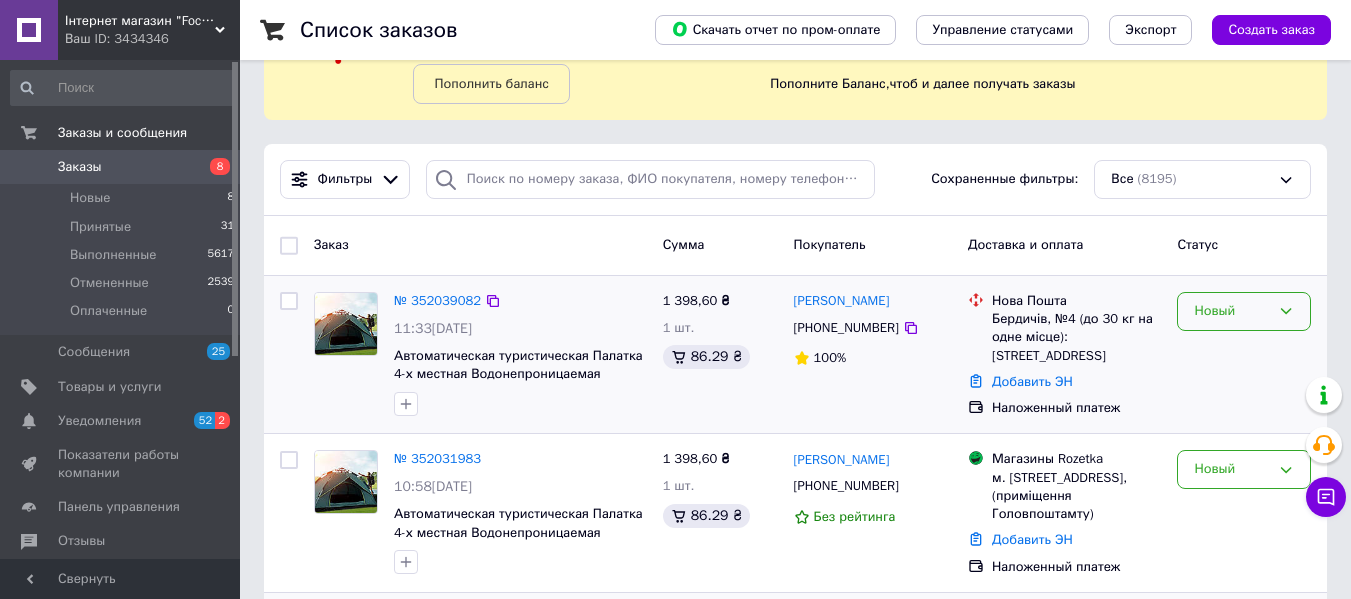 click on "Новый" at bounding box center (1232, 311) 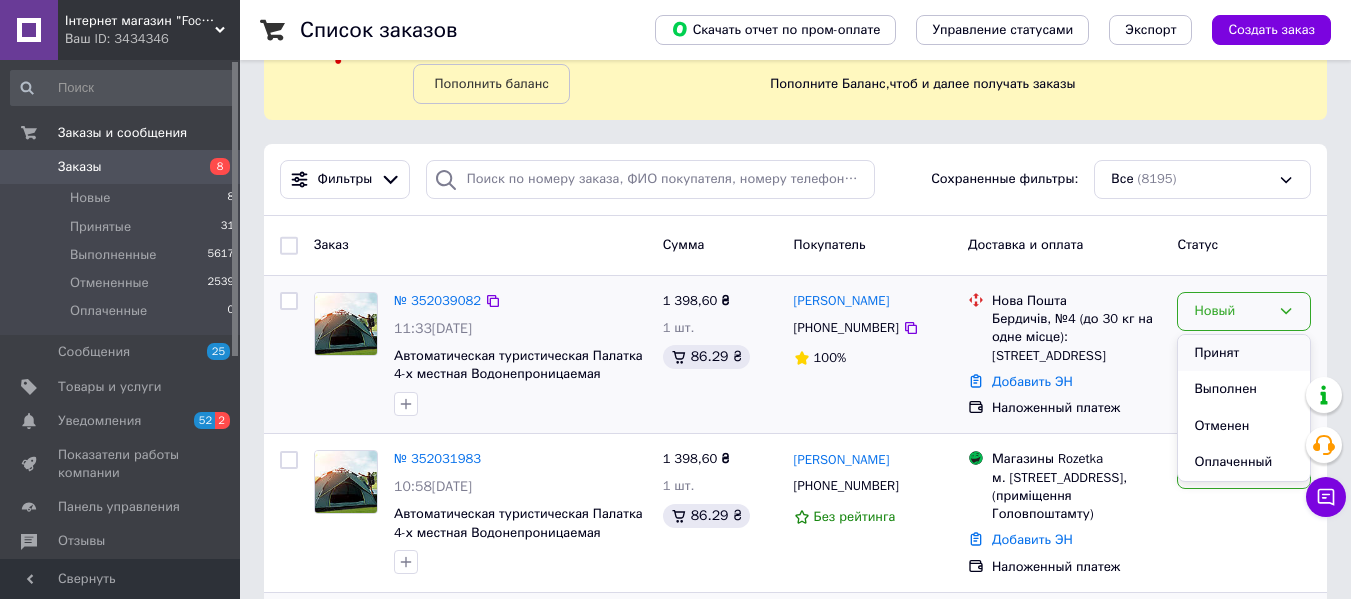 click on "Принят" at bounding box center (1244, 353) 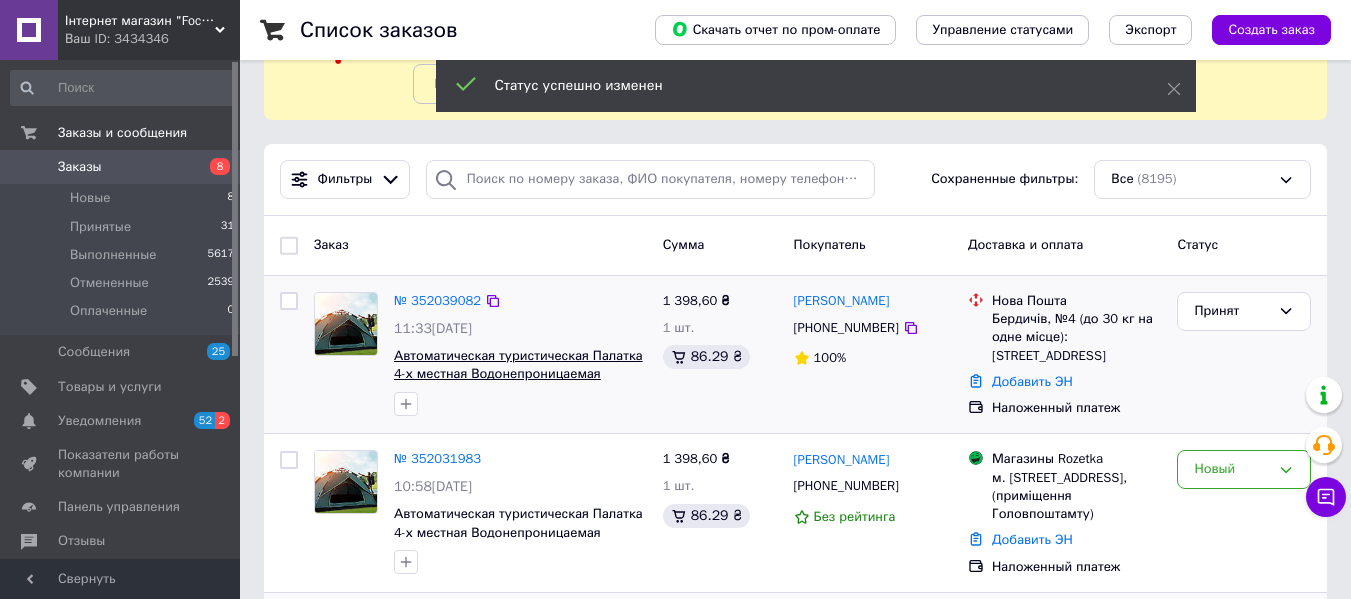 click on "Автоматическая туристическая Палатка 4-х местная  Водонепроницаемая 210/200/135 см  с сумкой" at bounding box center (518, 374) 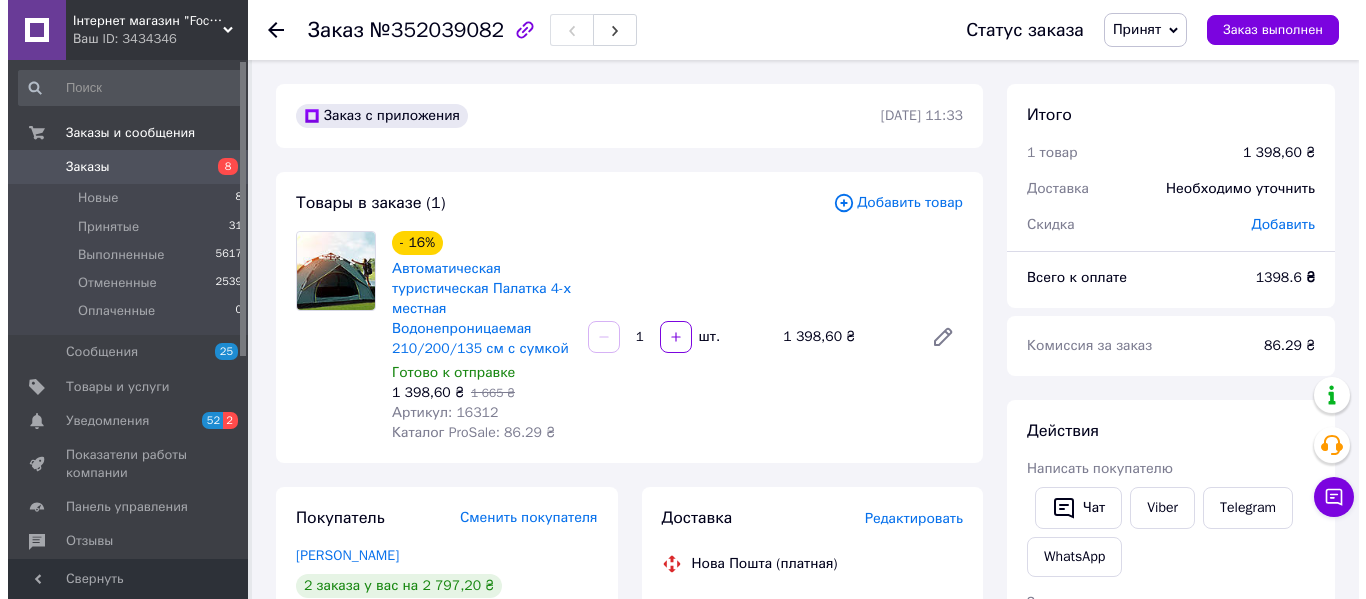 scroll, scrollTop: 400, scrollLeft: 0, axis: vertical 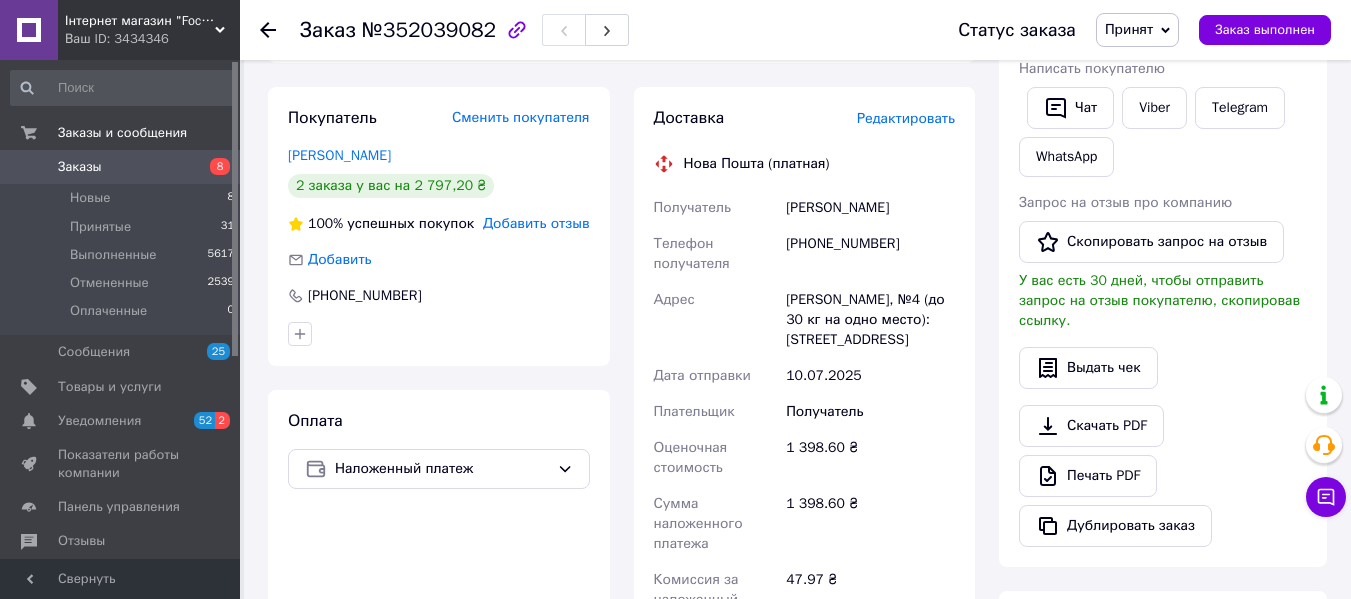 click on "Редактировать" at bounding box center (906, 118) 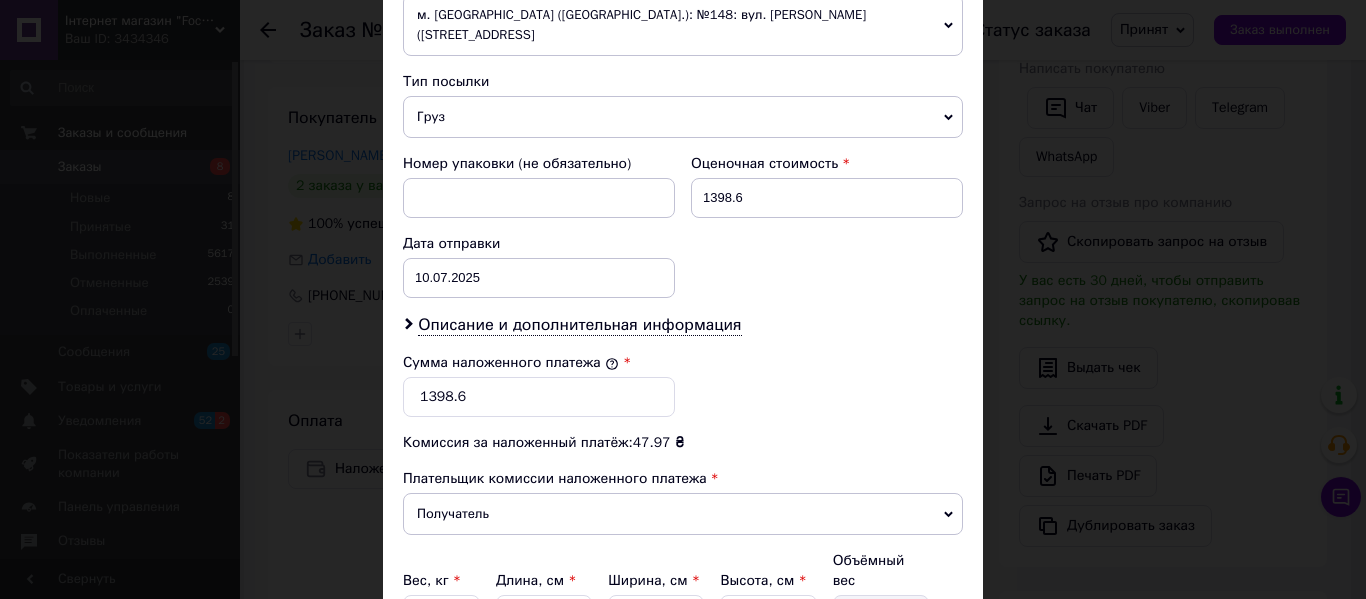 scroll, scrollTop: 800, scrollLeft: 0, axis: vertical 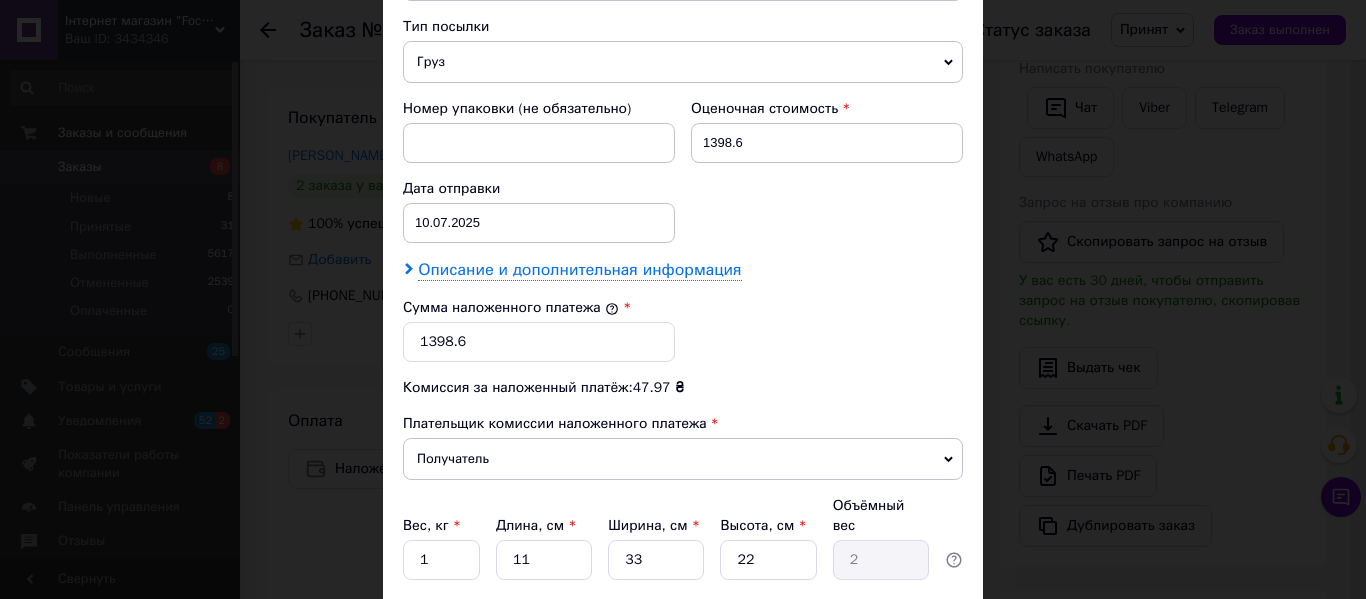 click on "Описание и дополнительная информация" at bounding box center (579, 270) 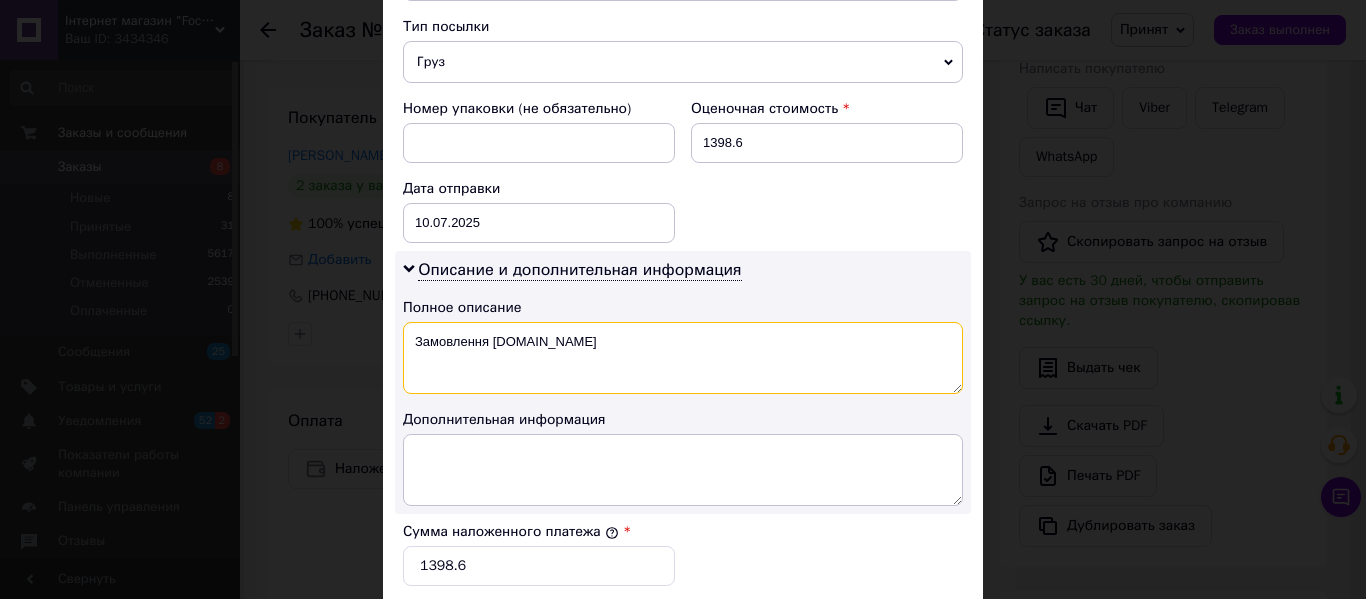 click on "Замовлення [DOMAIN_NAME]" at bounding box center (683, 358) 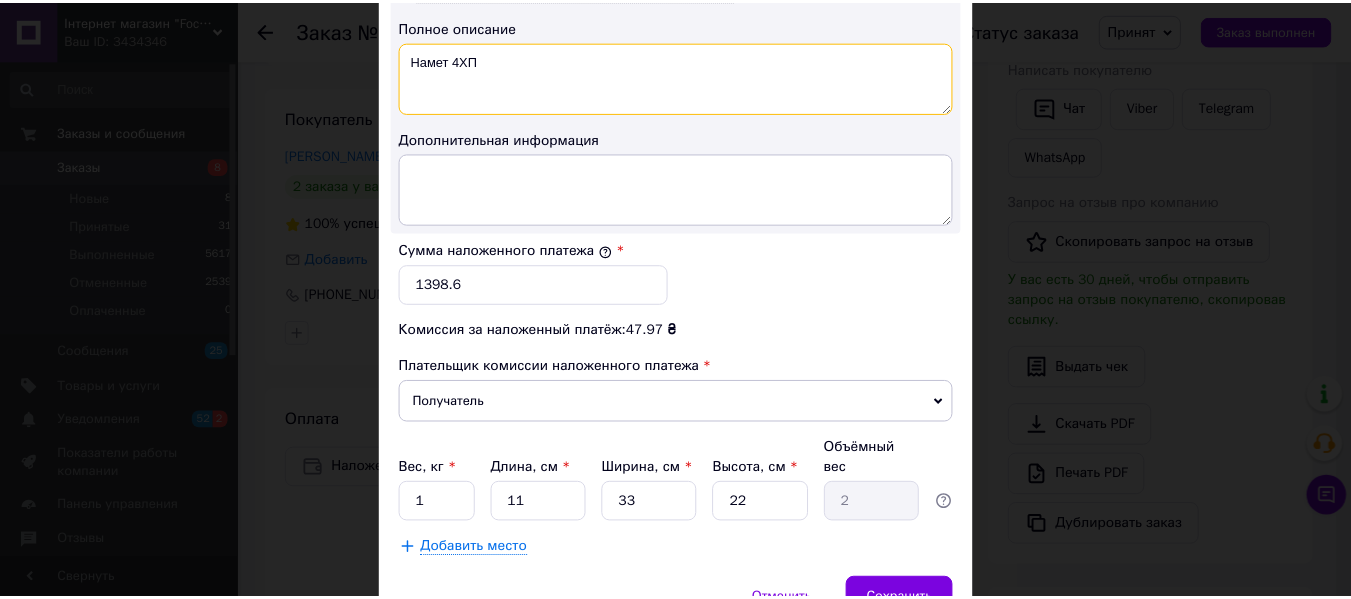 scroll, scrollTop: 1171, scrollLeft: 0, axis: vertical 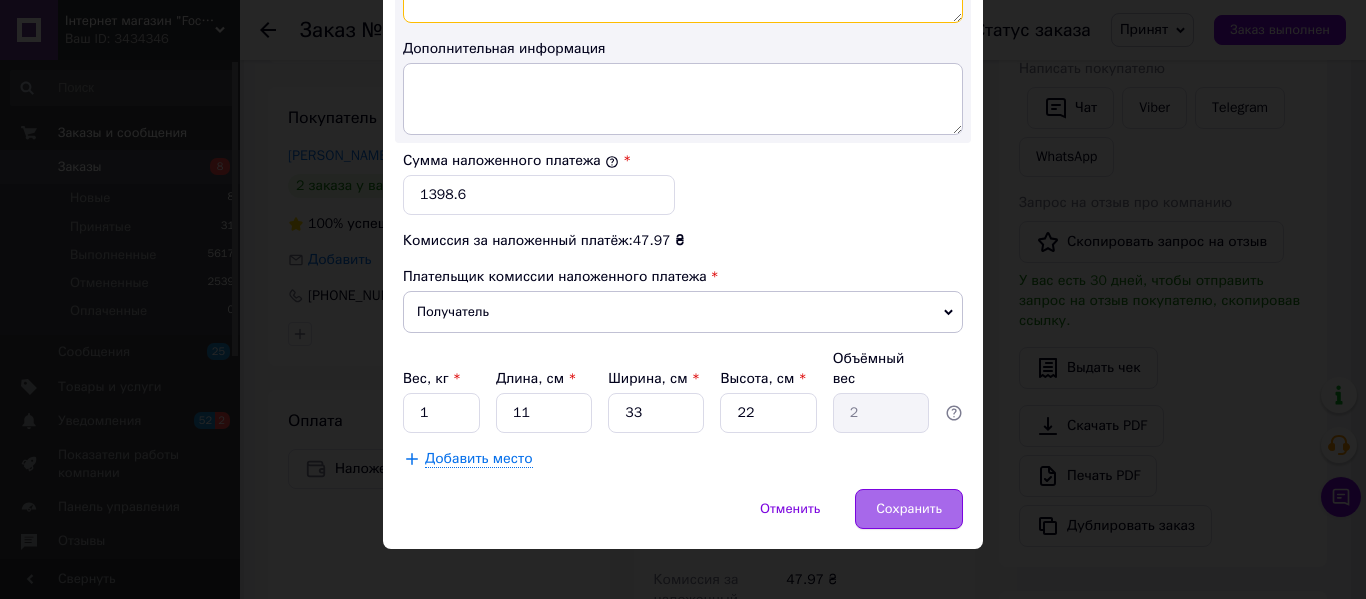 type on "Намет 4ХП" 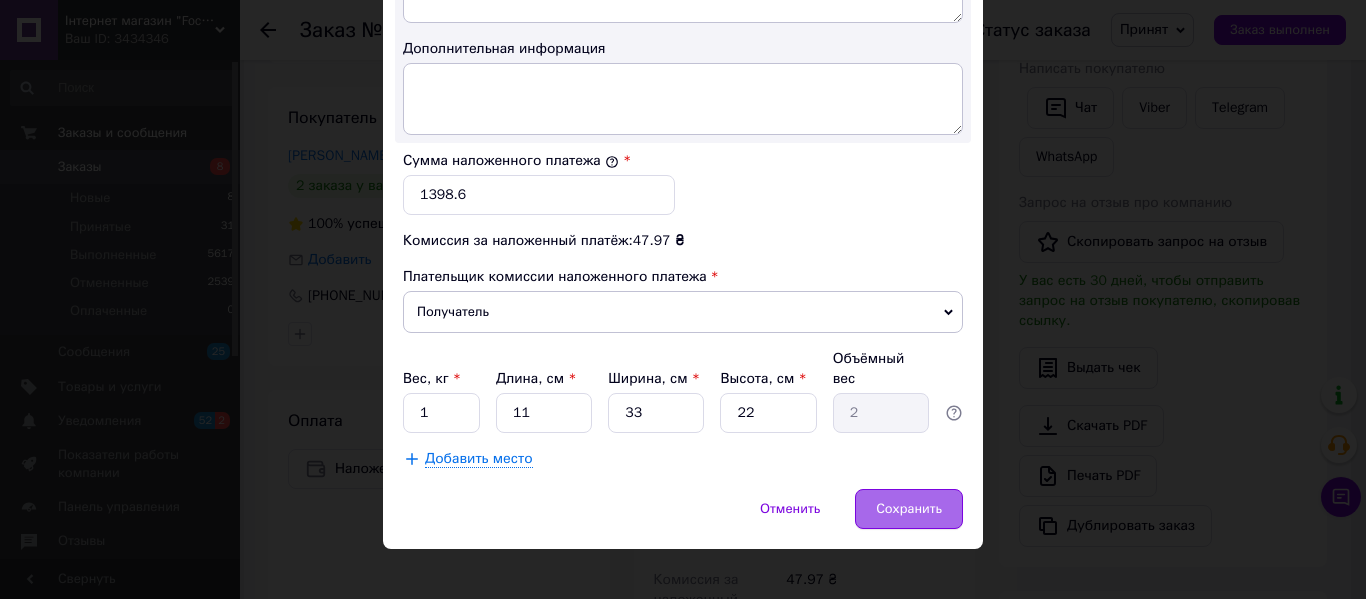 click on "Сохранить" at bounding box center (909, 509) 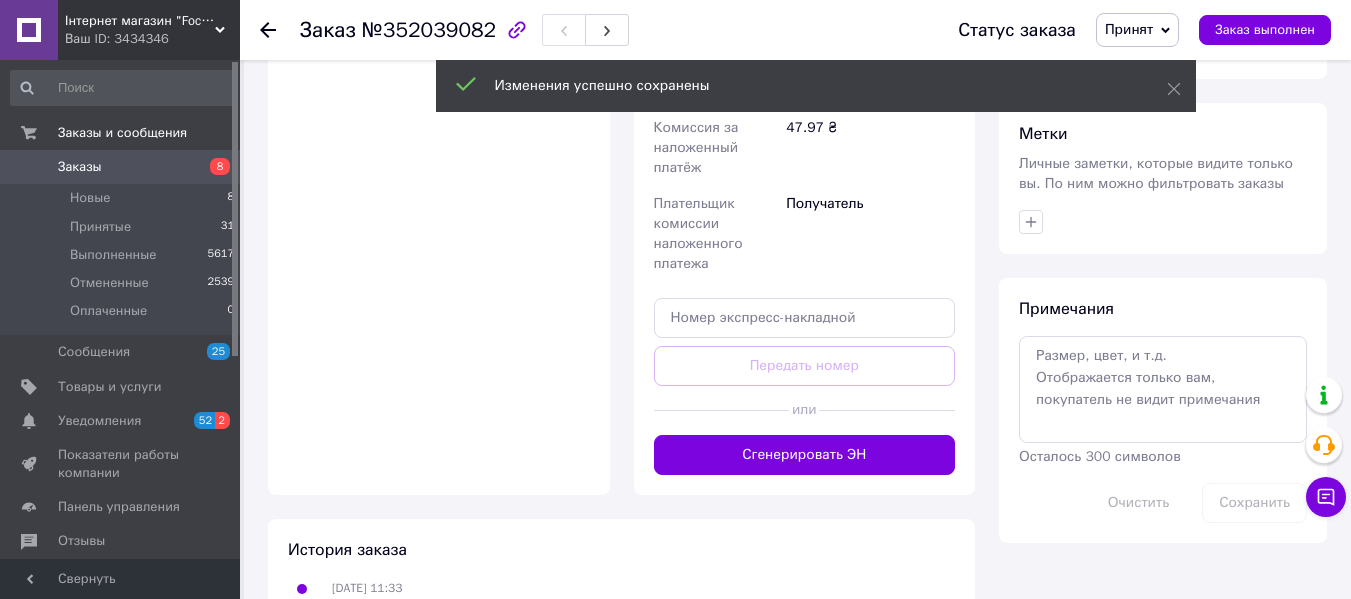 scroll, scrollTop: 1100, scrollLeft: 0, axis: vertical 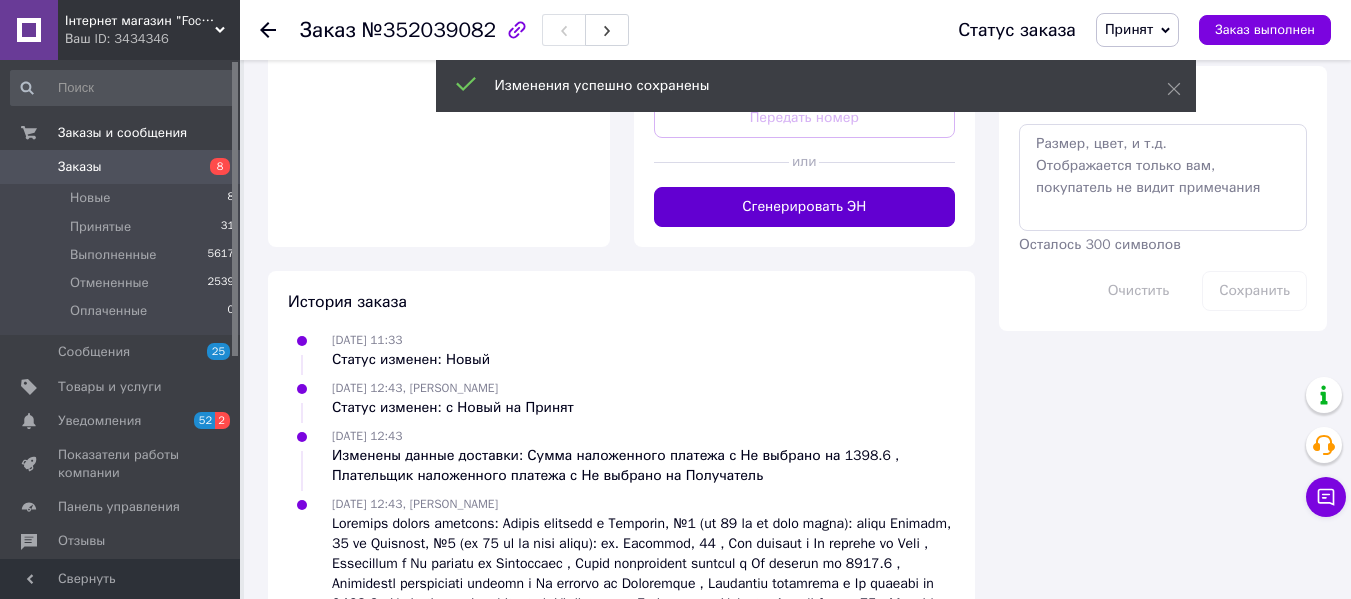 click on "Сгенерировать ЭН" at bounding box center [805, 207] 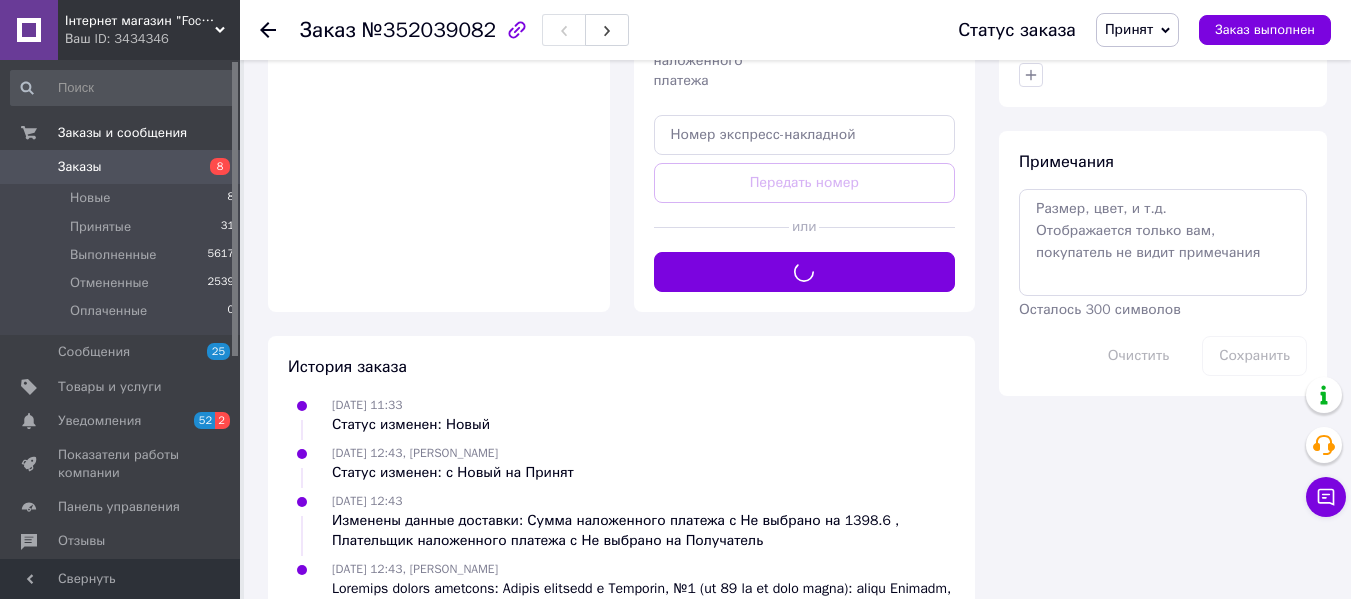 scroll, scrollTop: 1000, scrollLeft: 0, axis: vertical 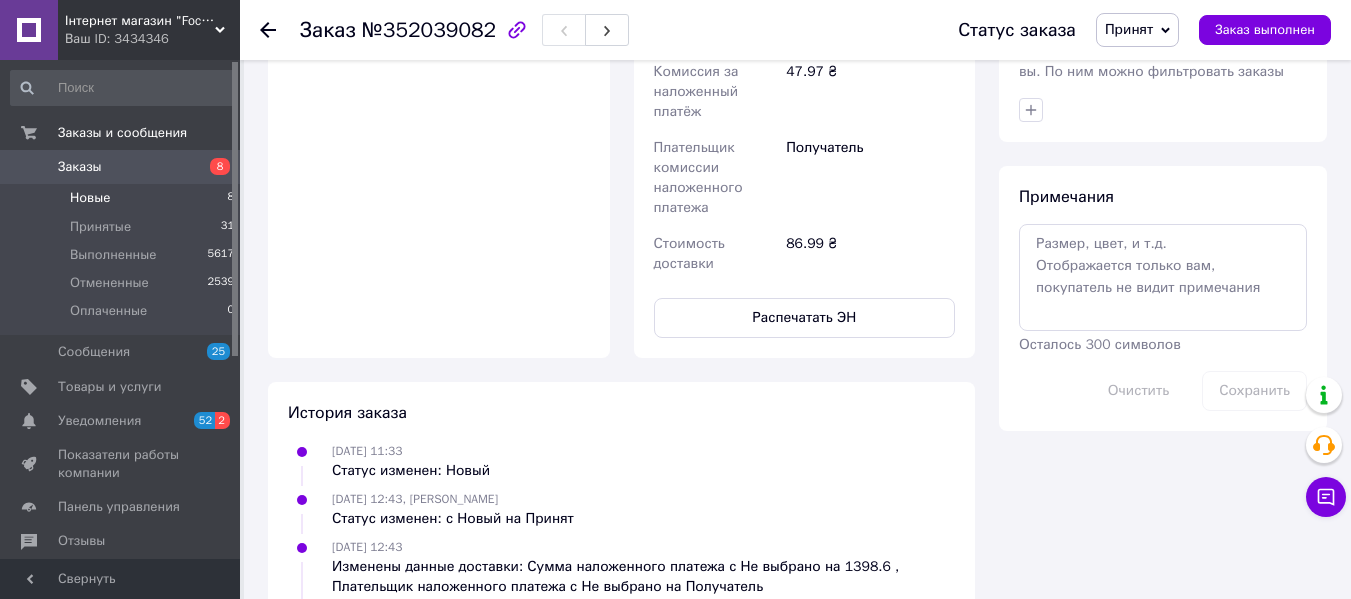 click on "Новые 8" at bounding box center [123, 198] 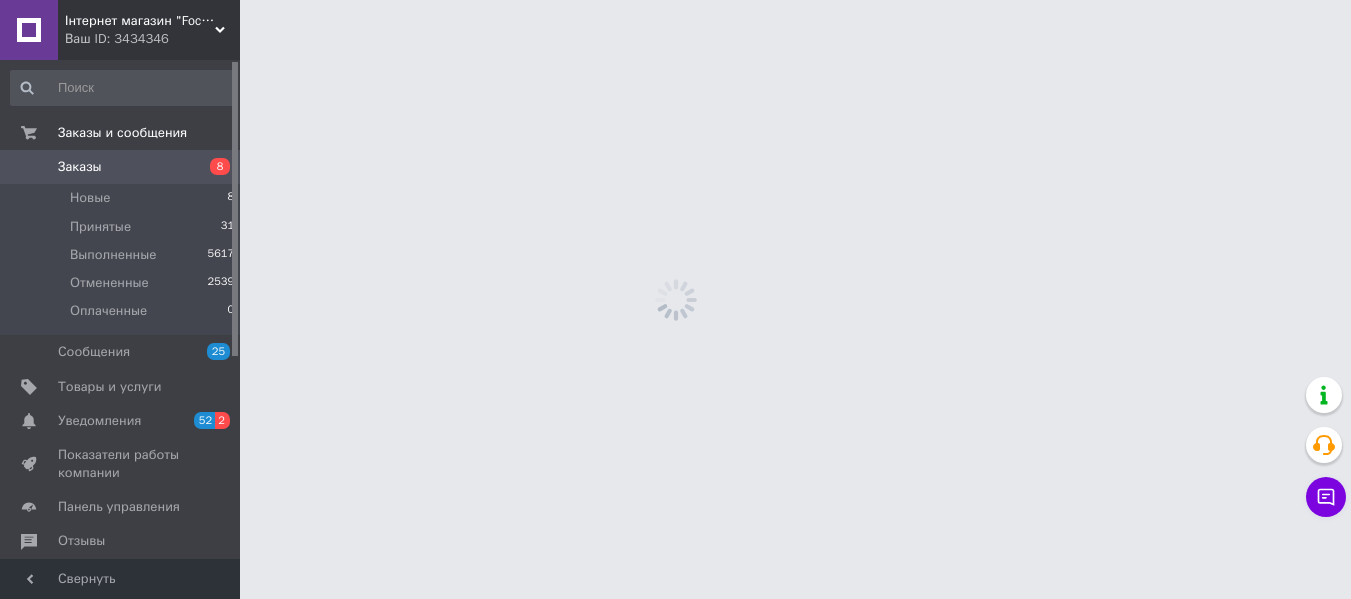 scroll, scrollTop: 0, scrollLeft: 0, axis: both 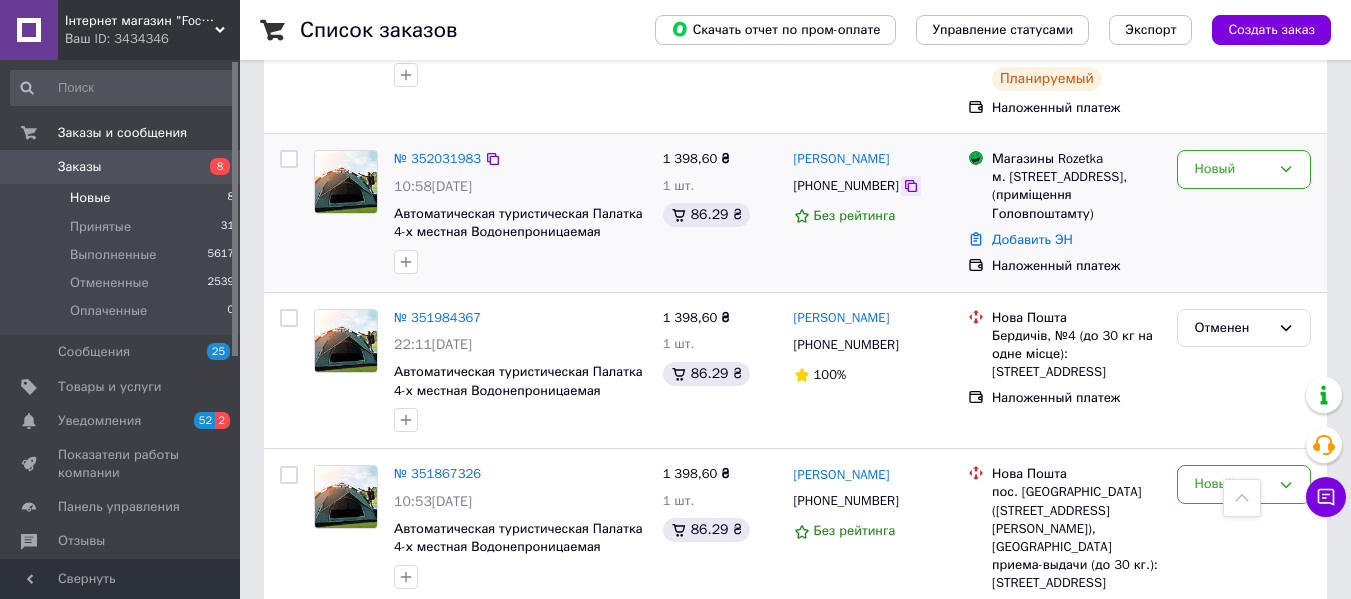 click 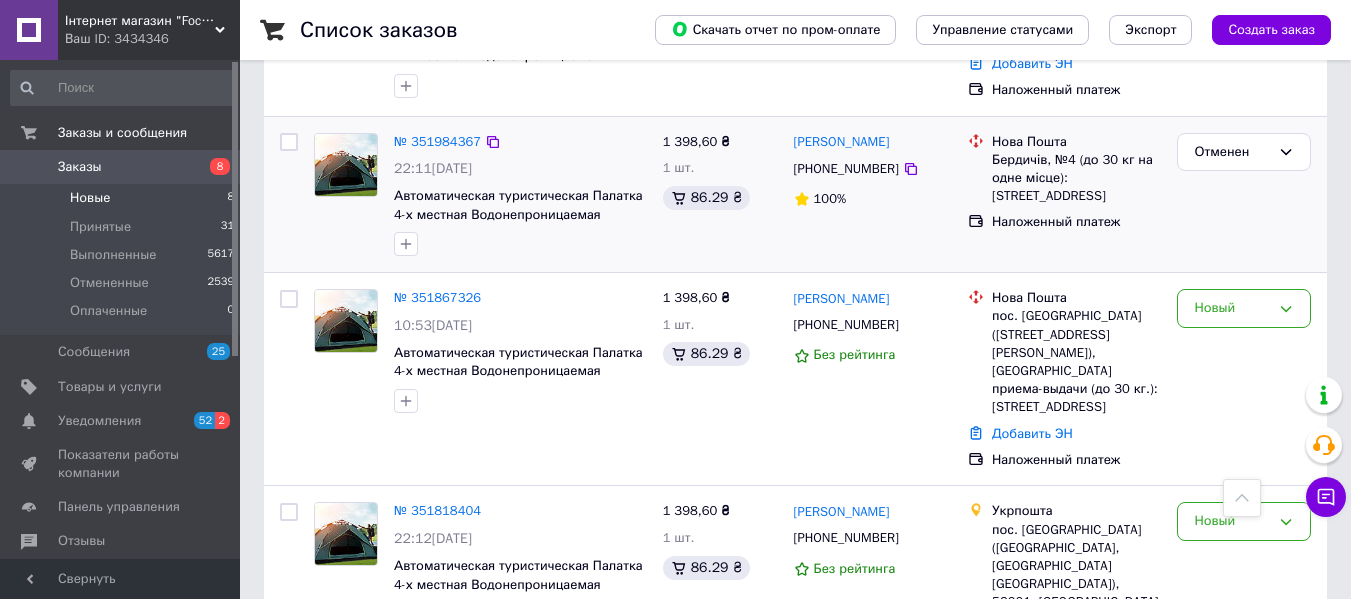 scroll, scrollTop: 700, scrollLeft: 0, axis: vertical 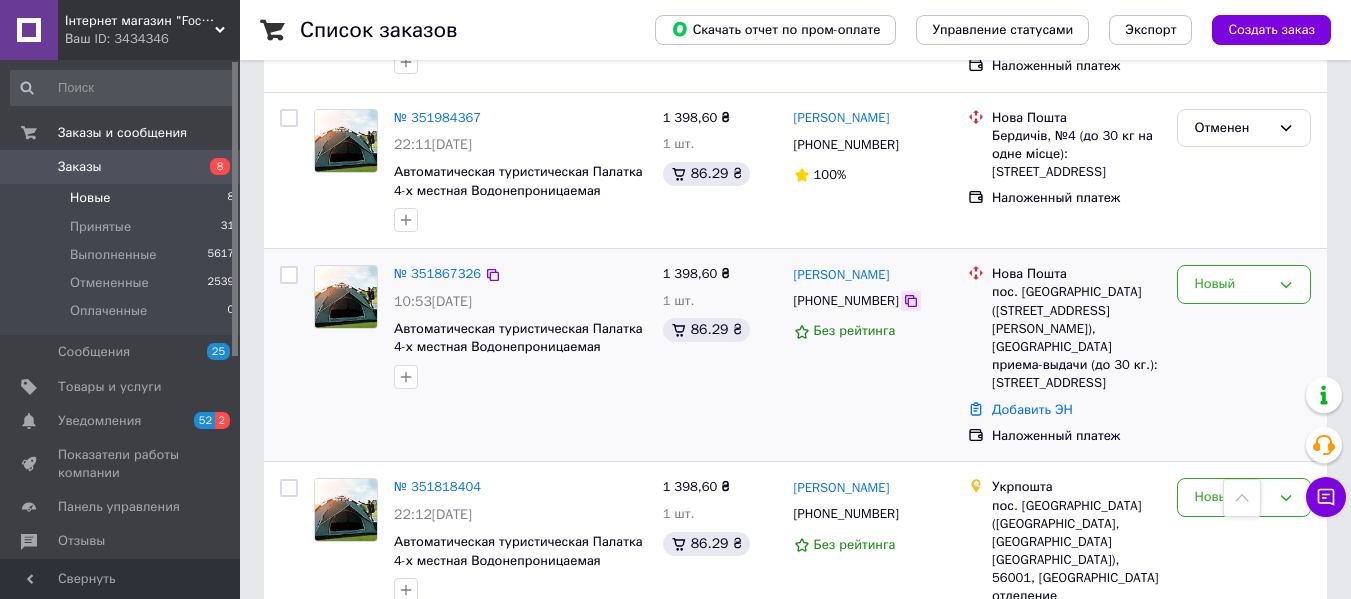 click 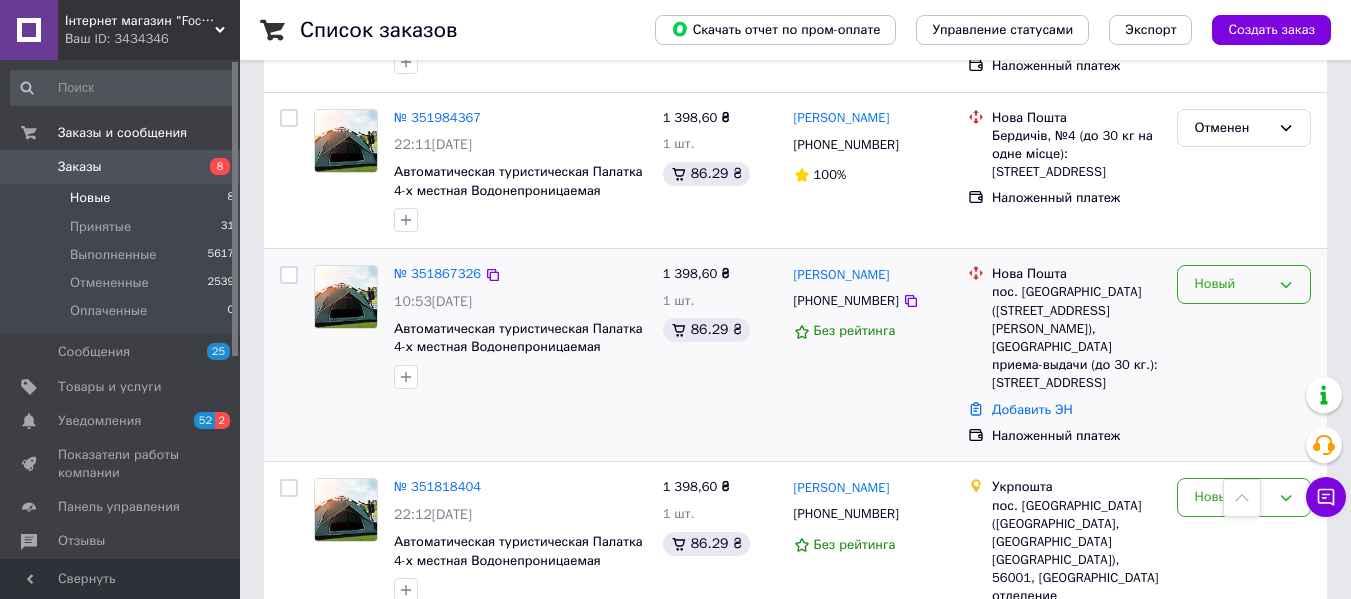 click on "Новый" at bounding box center [1232, 284] 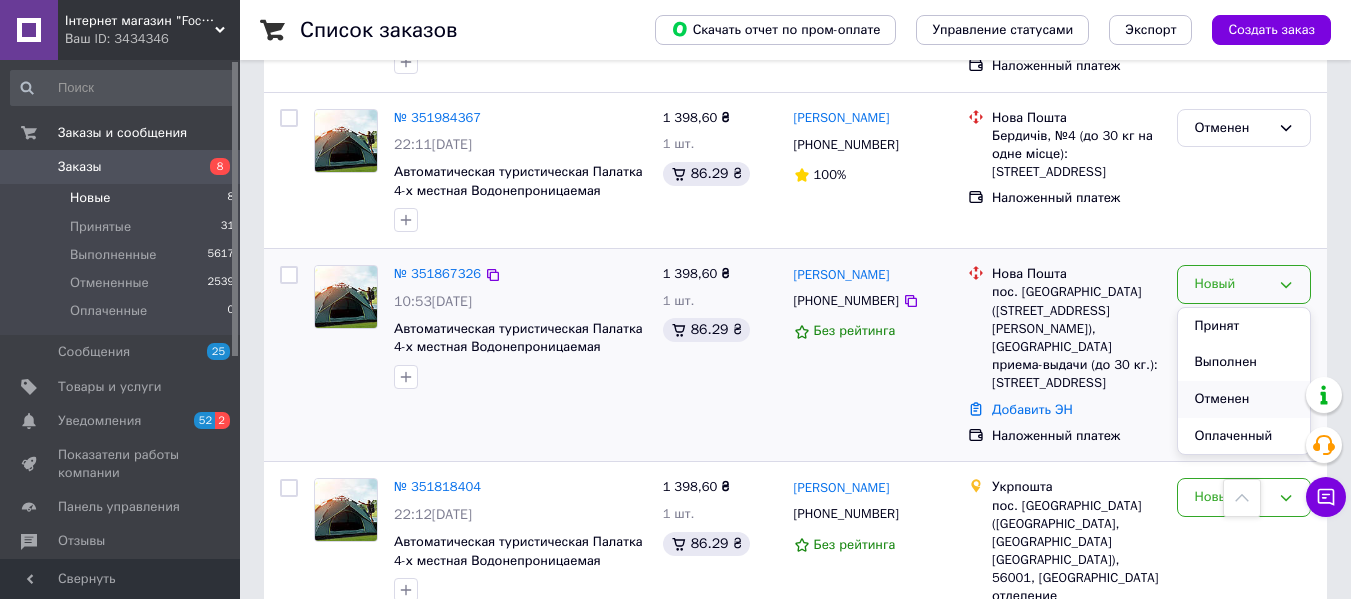 click on "Отменен" at bounding box center (1244, 399) 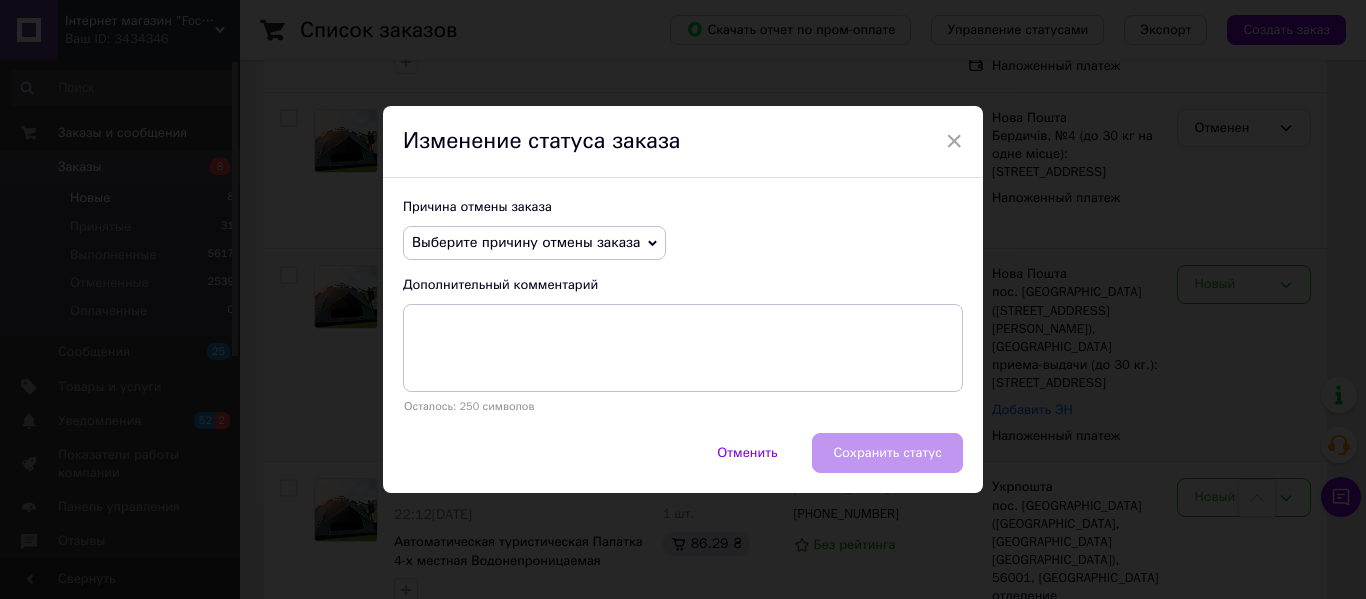 click on "Выберите причину отмены заказа" at bounding box center [526, 242] 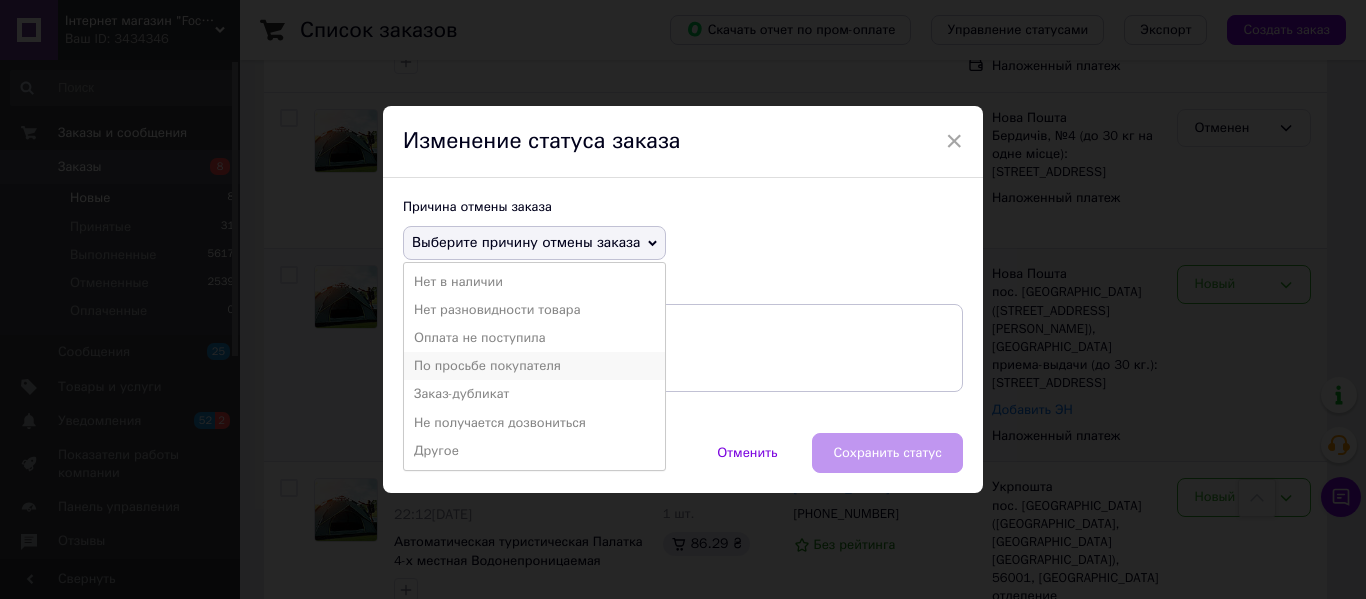 click on "По просьбе покупателя" at bounding box center (534, 366) 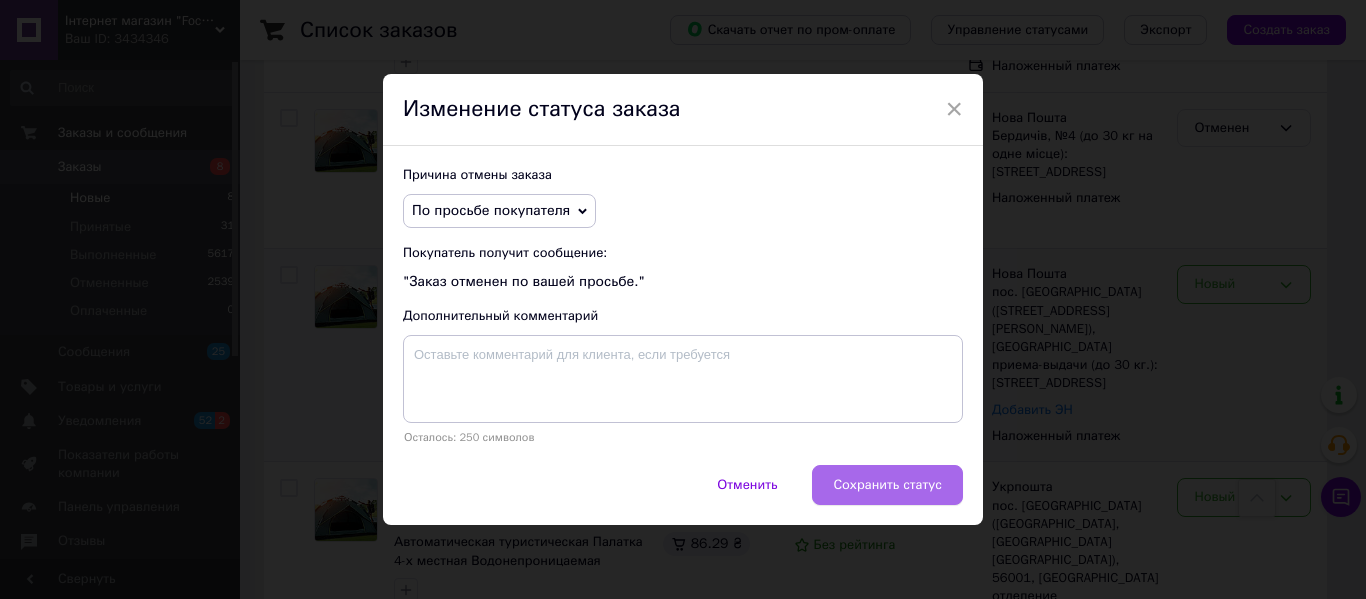 click on "Сохранить статус" at bounding box center (887, 485) 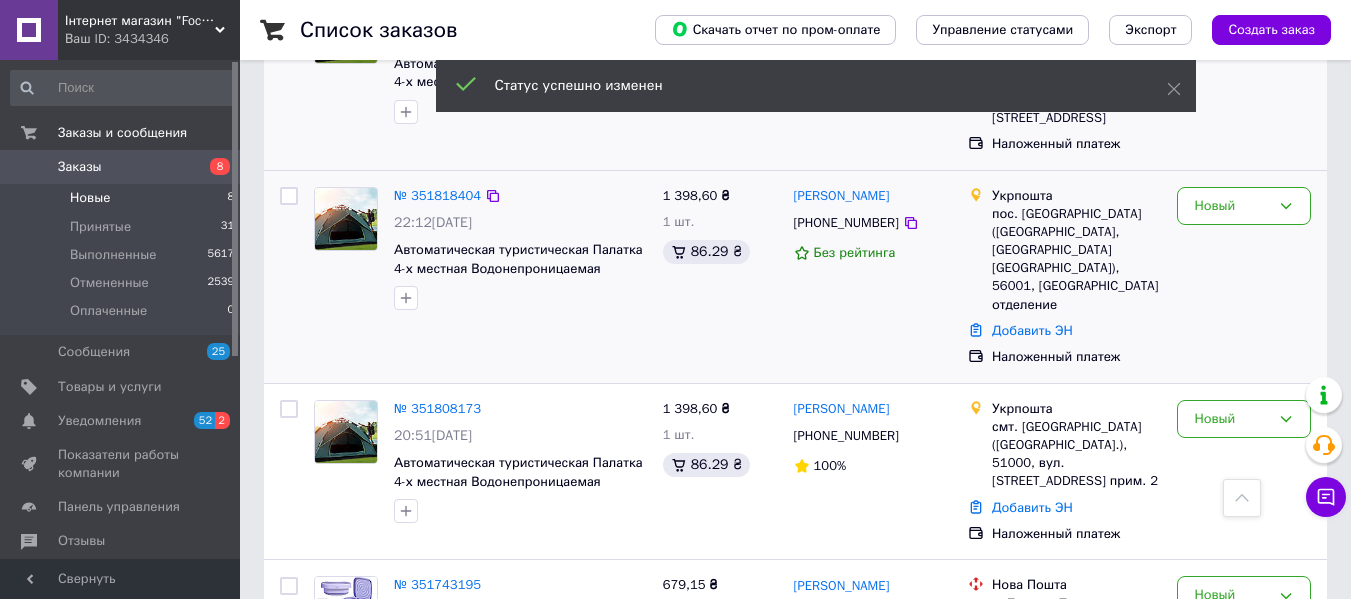 scroll, scrollTop: 657, scrollLeft: 0, axis: vertical 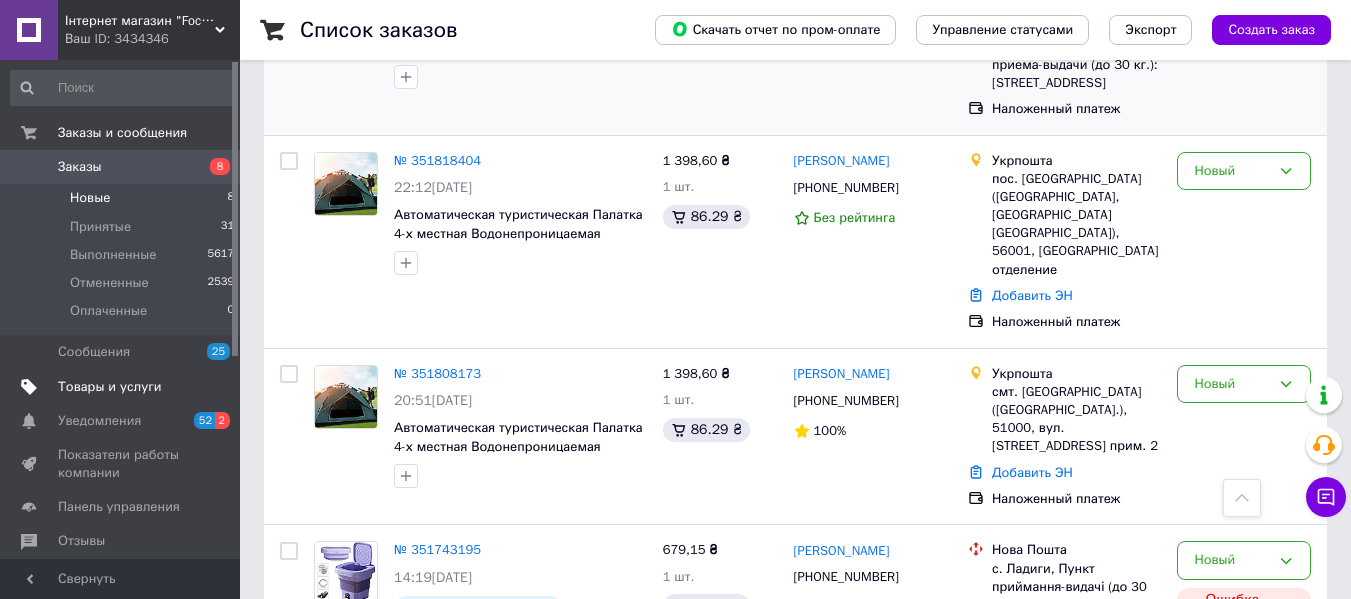 click on "Товары и услуги" at bounding box center [110, 387] 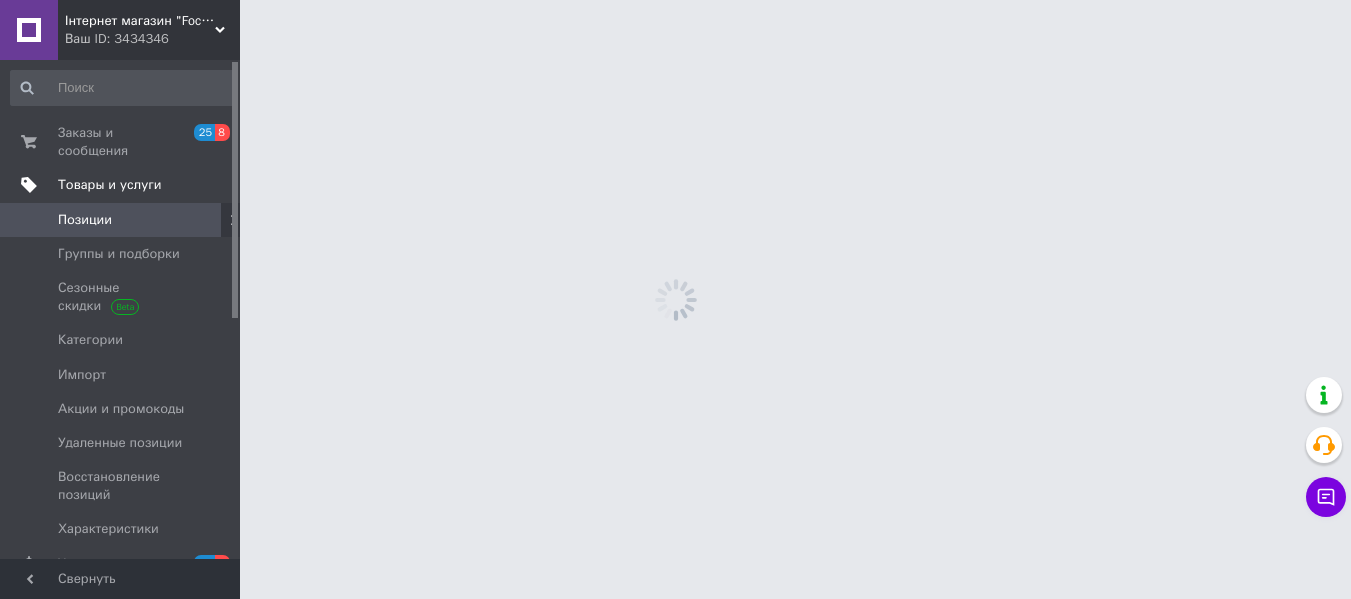 scroll, scrollTop: 0, scrollLeft: 0, axis: both 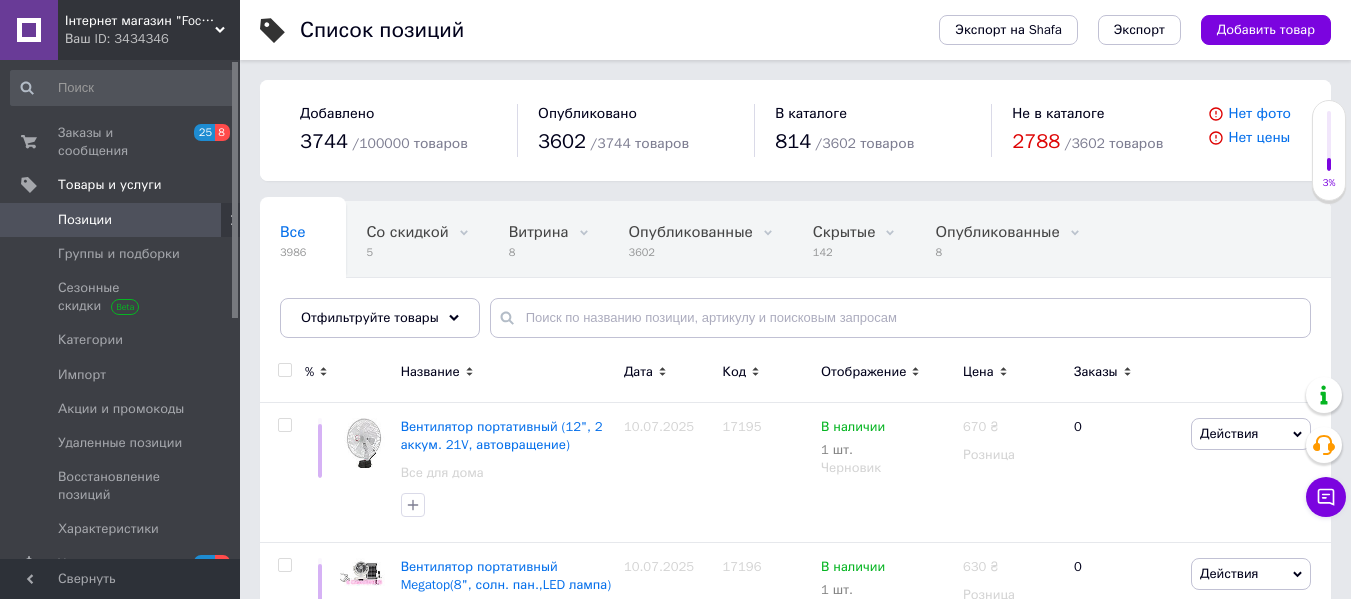 click at bounding box center [123, 88] 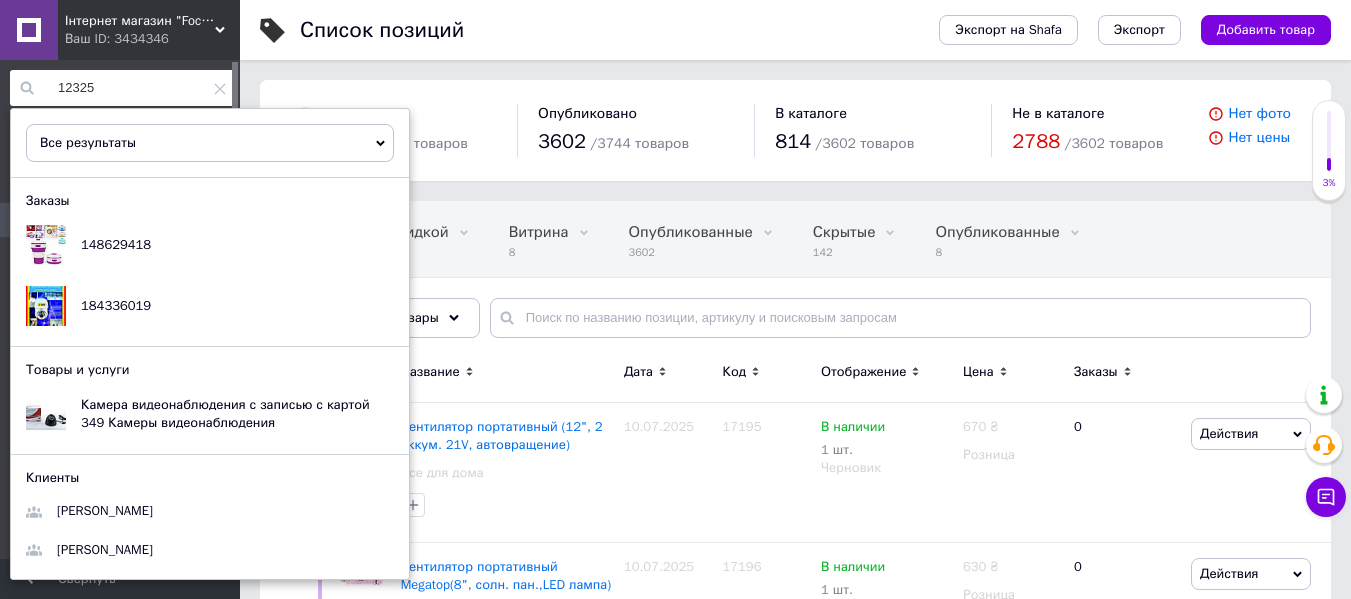 type on "12325" 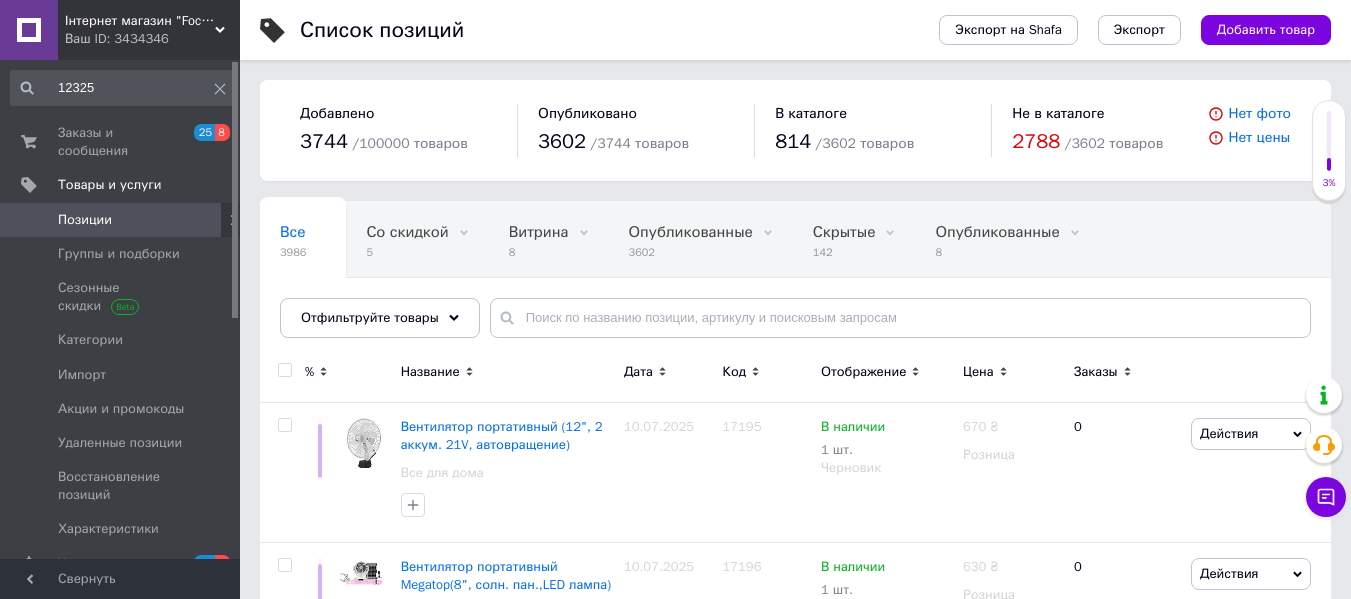 click on "Список позиций Экспорт на Shafa Экспорт Добавить товар Добавлено 3744   / 100000   товаров Опубликовано 3602   / 3744   товаров В каталоге 814   / 3602   товаров Не в каталоге 2788   / 3602   товаров Нет фото Нет цены Все 3986 Со скидкой 5 Удалить Редактировать Витрина 8 Удалить Редактировать Опубликованные 3602 Удалить Редактировать Скрытые 142 Удалить Редактировать Опубликованные 8 Удалить Редактировать Футболки и майки 0 Удалить Редактировать Ok Отфильтровано...  Сохранить Мы ничего не нашли Возможно, ошибка в слове  или нет соответствий по вашему запросу. Все 3986 Со скидкой 5 Витрина 8 3602" at bounding box center [795, 1638] 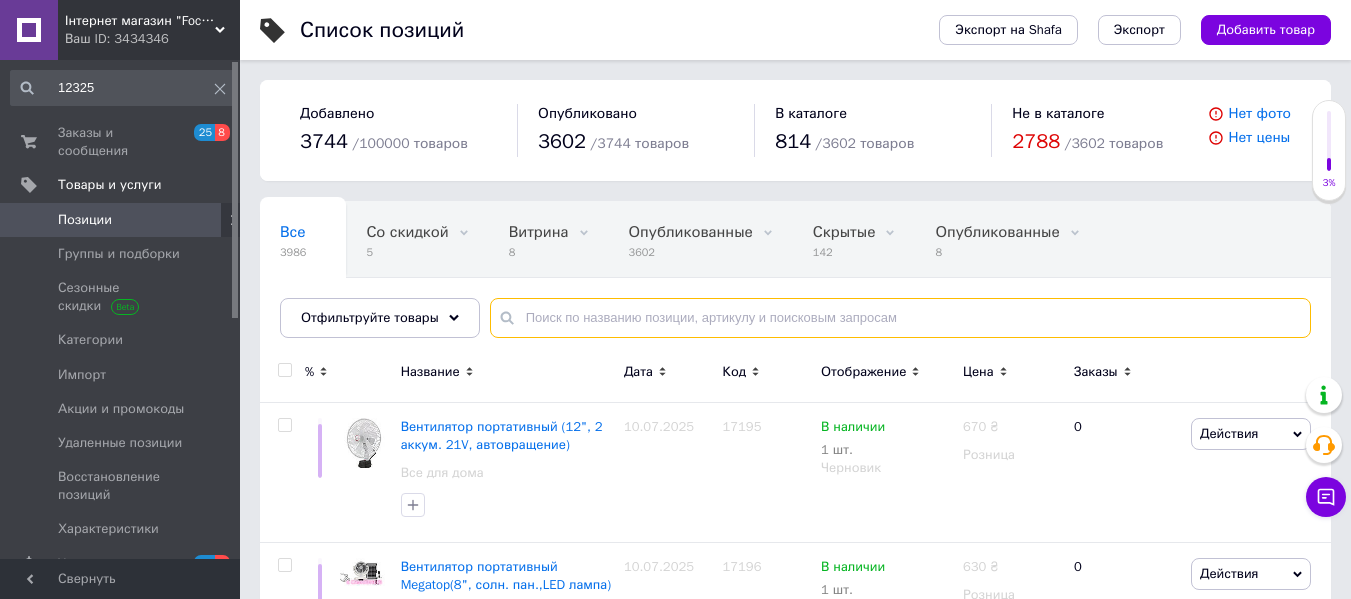 click at bounding box center [900, 318] 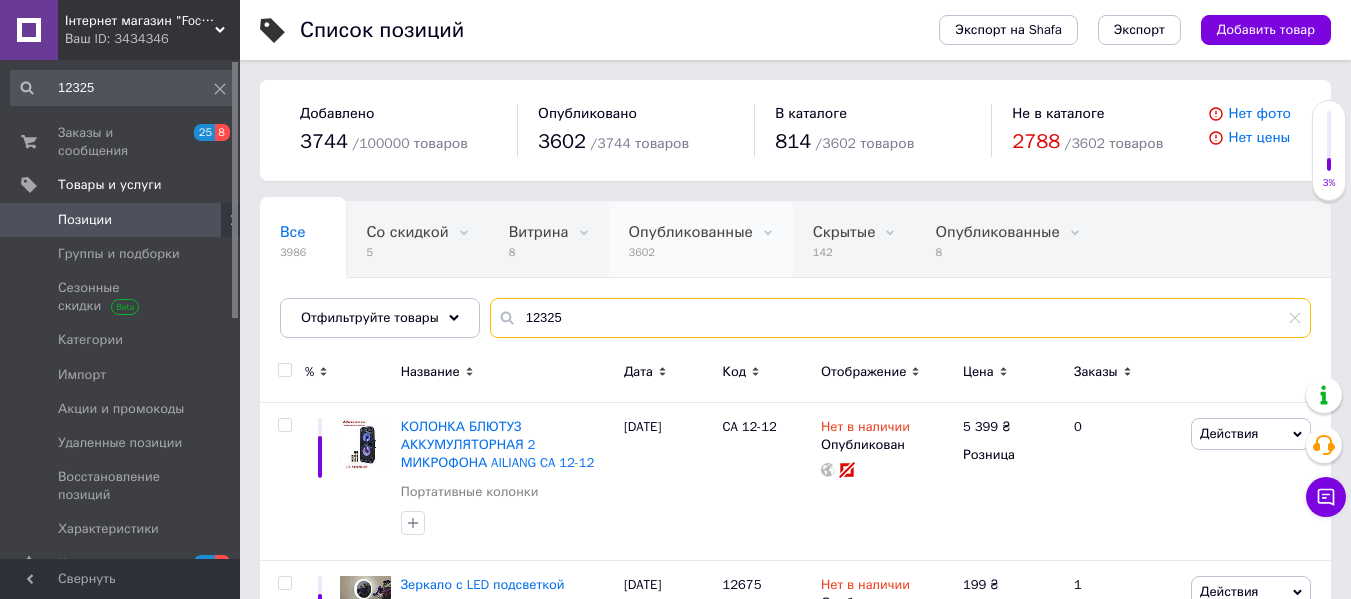 scroll, scrollTop: 75, scrollLeft: 0, axis: vertical 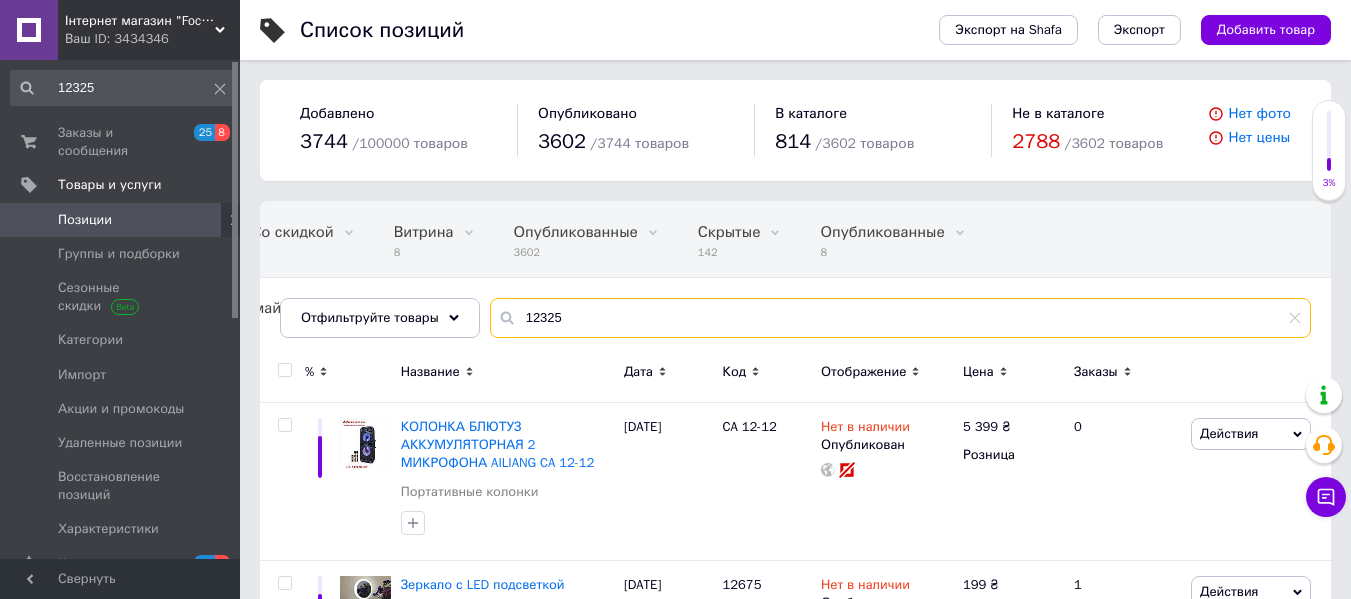 click on "12325" at bounding box center (900, 318) 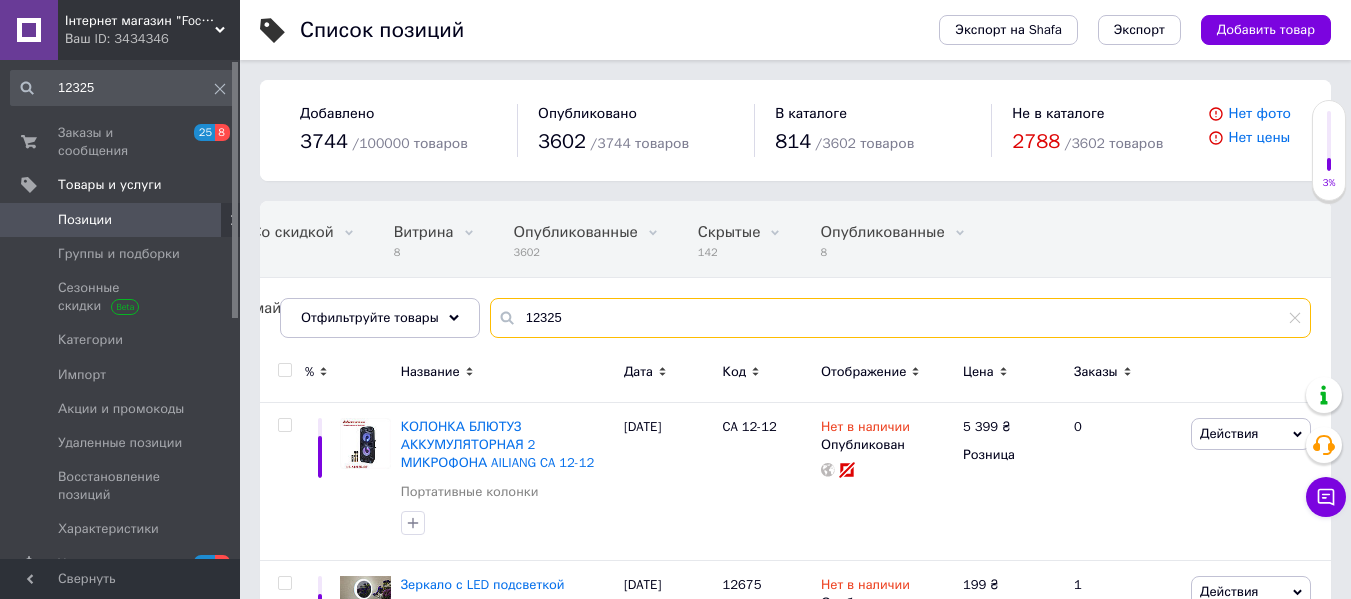 type on "12325" 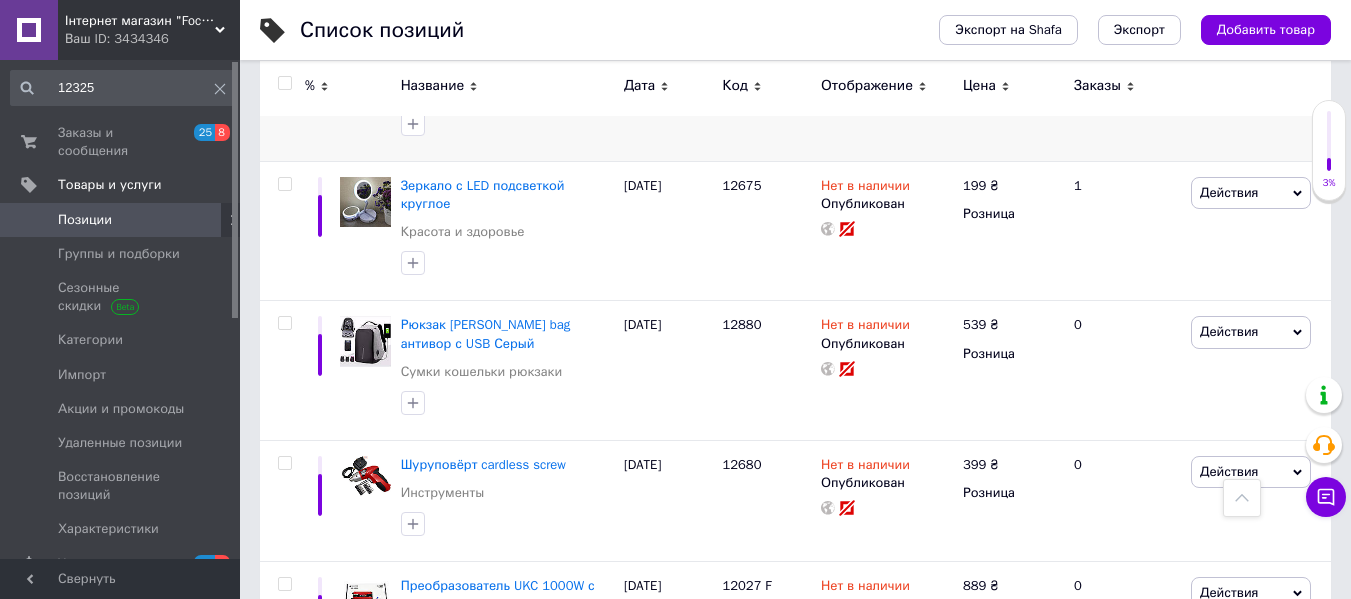 scroll, scrollTop: 0, scrollLeft: 0, axis: both 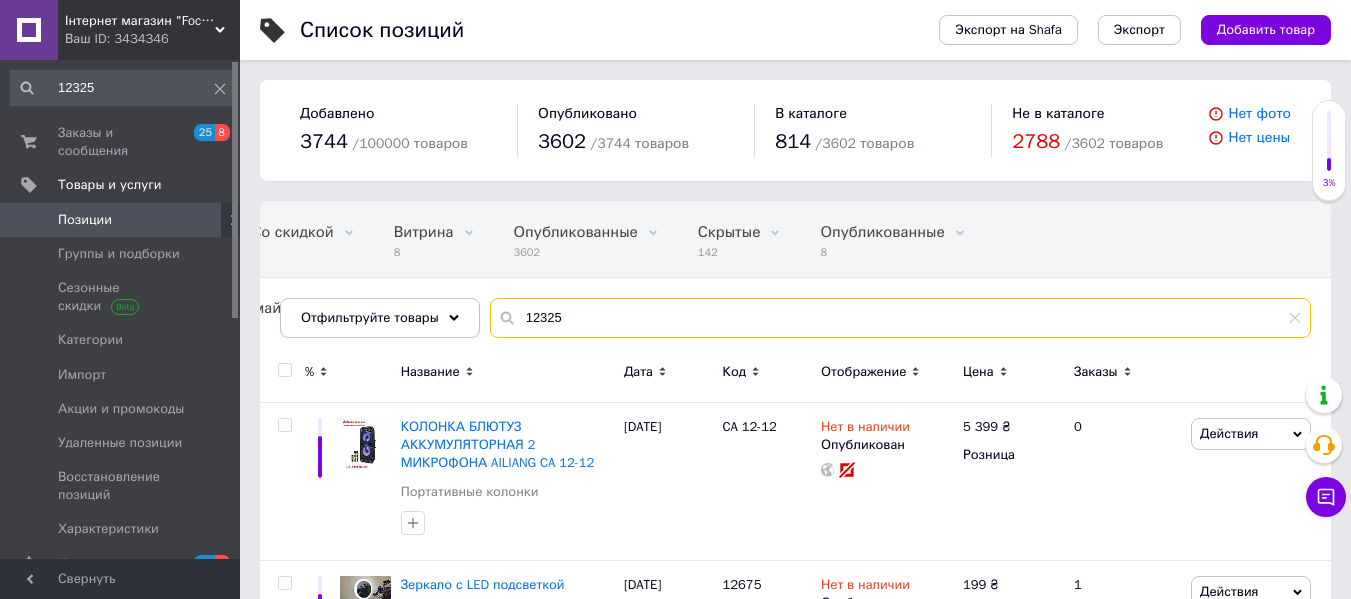 drag, startPoint x: 604, startPoint y: 315, endPoint x: 485, endPoint y: 326, distance: 119.507324 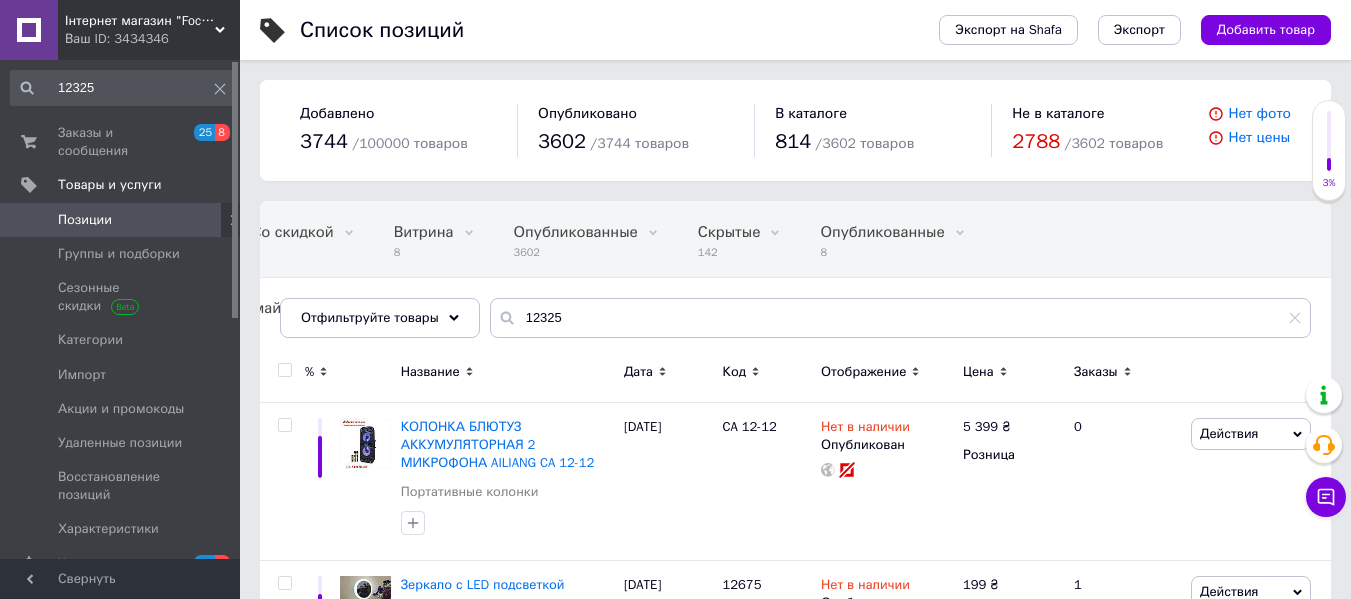 click on "12325" at bounding box center [123, 88] 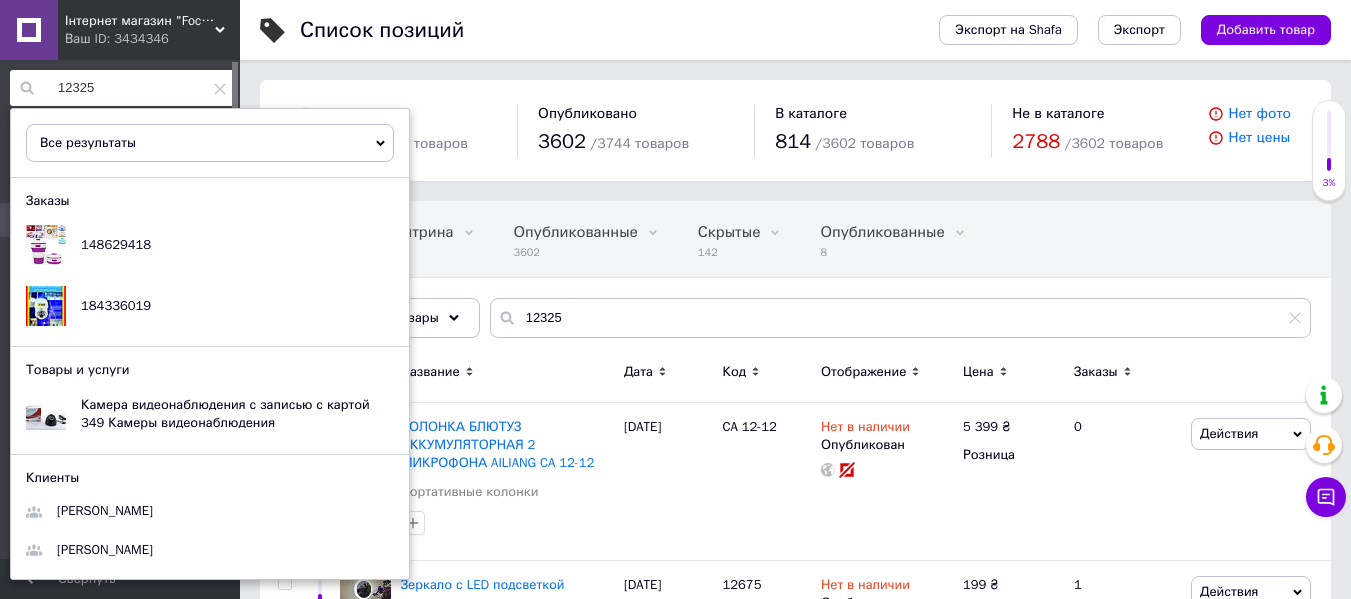 click on "12325" at bounding box center (123, 88) 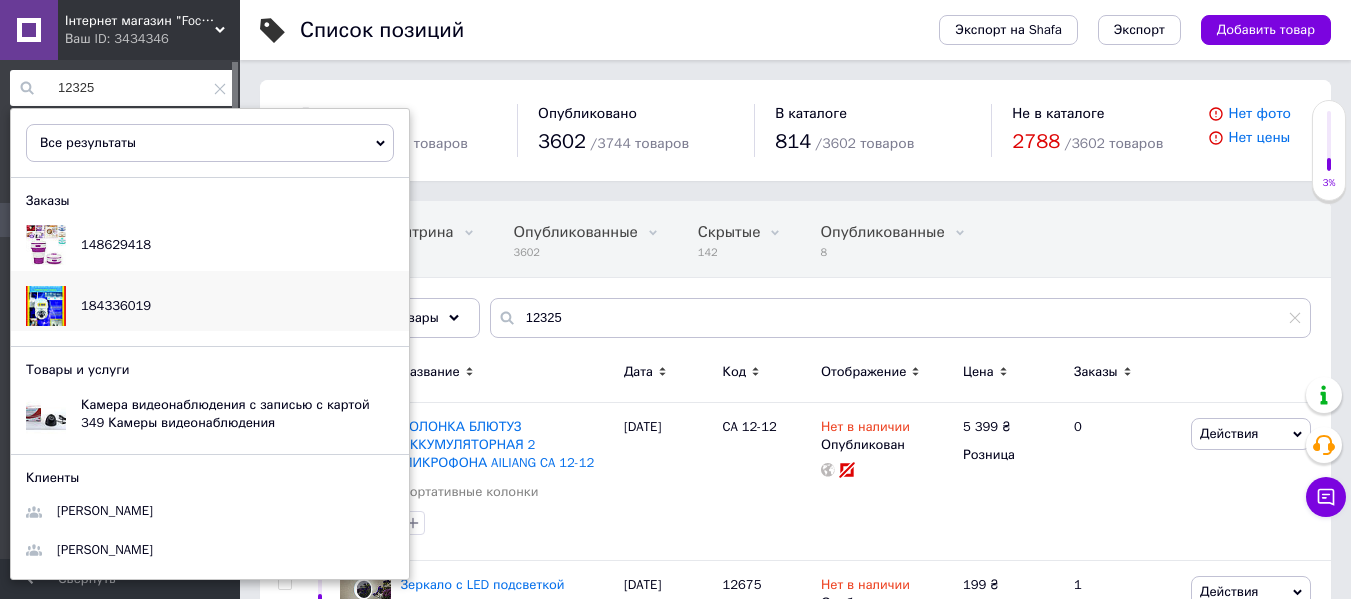click on "184336019" at bounding box center [116, 305] 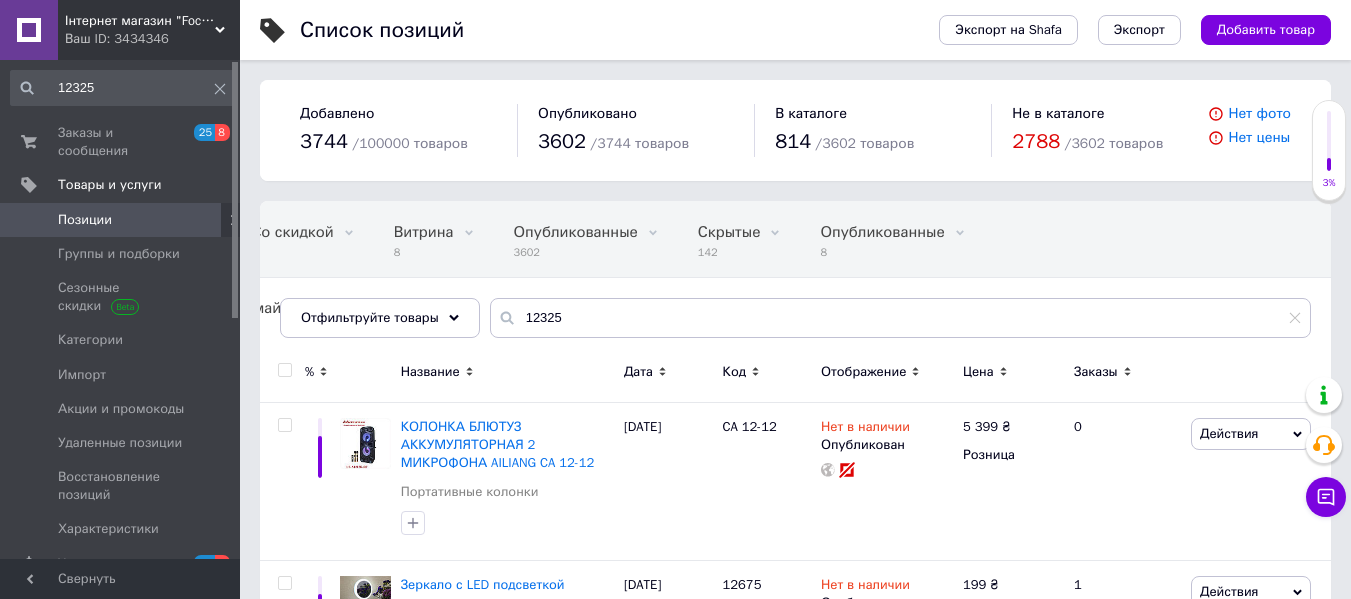 click on "Список позиций Экспорт на Shafa Экспорт Добавить товар Добавлено 3744   / 100000   товаров Опубликовано 3602   / 3744   товаров В каталоге 814   / 3602   товаров Не в каталоге 2788   / 3602   товаров Нет фото Нет цены Все 3986 Со скидкой 5 Удалить Редактировать Витрина 8 Удалить Редактировать Опубликованные 3602 Удалить Редактировать Скрытые 142 Удалить Редактировать Опубликованные 8 Удалить Редактировать Футболки и майки 0 Удалить Редактировать Ok Отфильтровано...  Сохранить Мы ничего не нашли Возможно, ошибка в слове  или нет соответствий по вашему запросу. Все 3986 Со скидкой 5 Витрина 8 3602" at bounding box center (795, 1728) 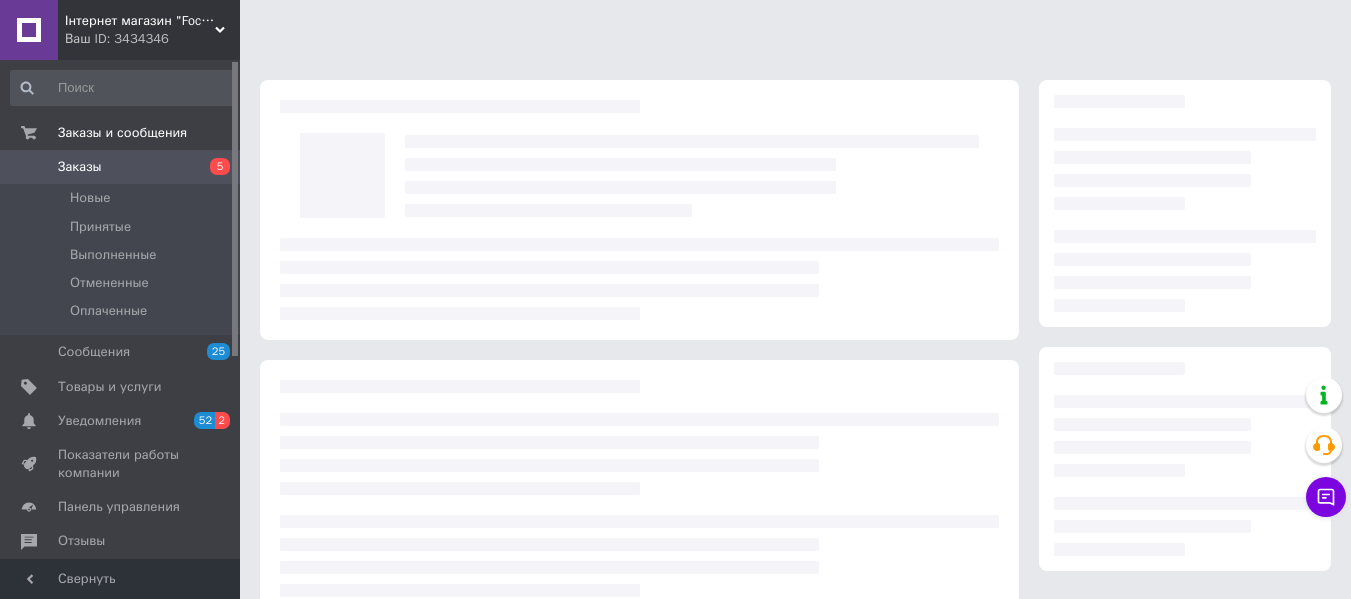 scroll, scrollTop: 0, scrollLeft: 0, axis: both 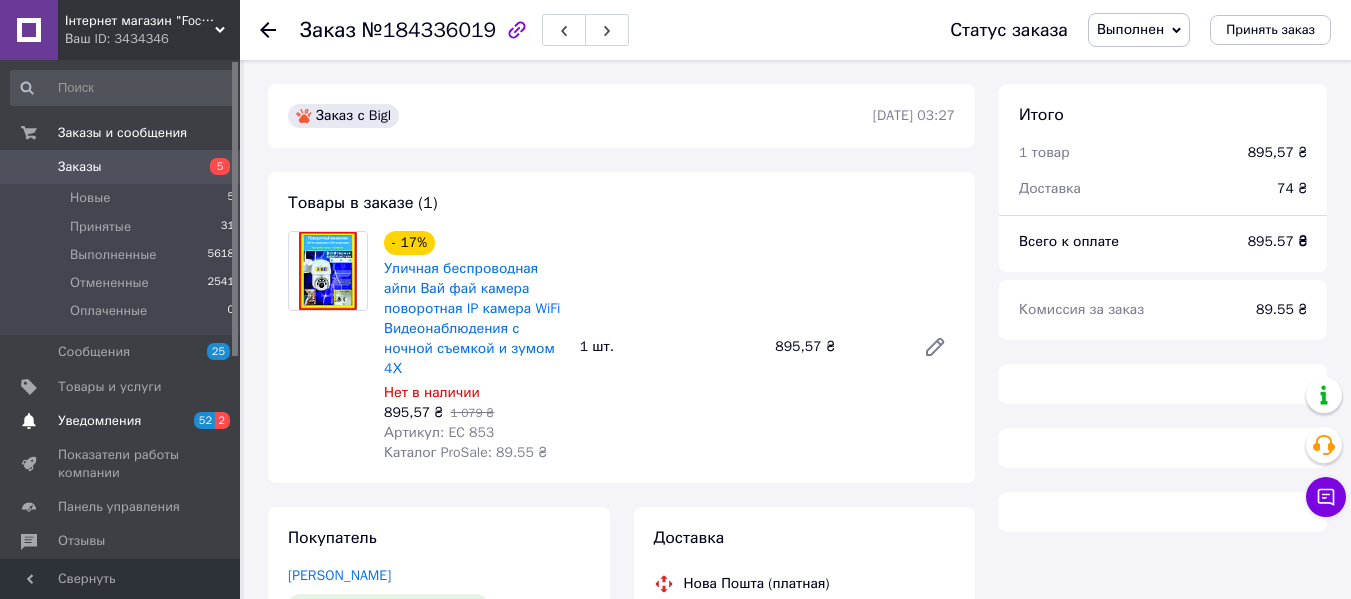 click on "Уведомления" at bounding box center [121, 421] 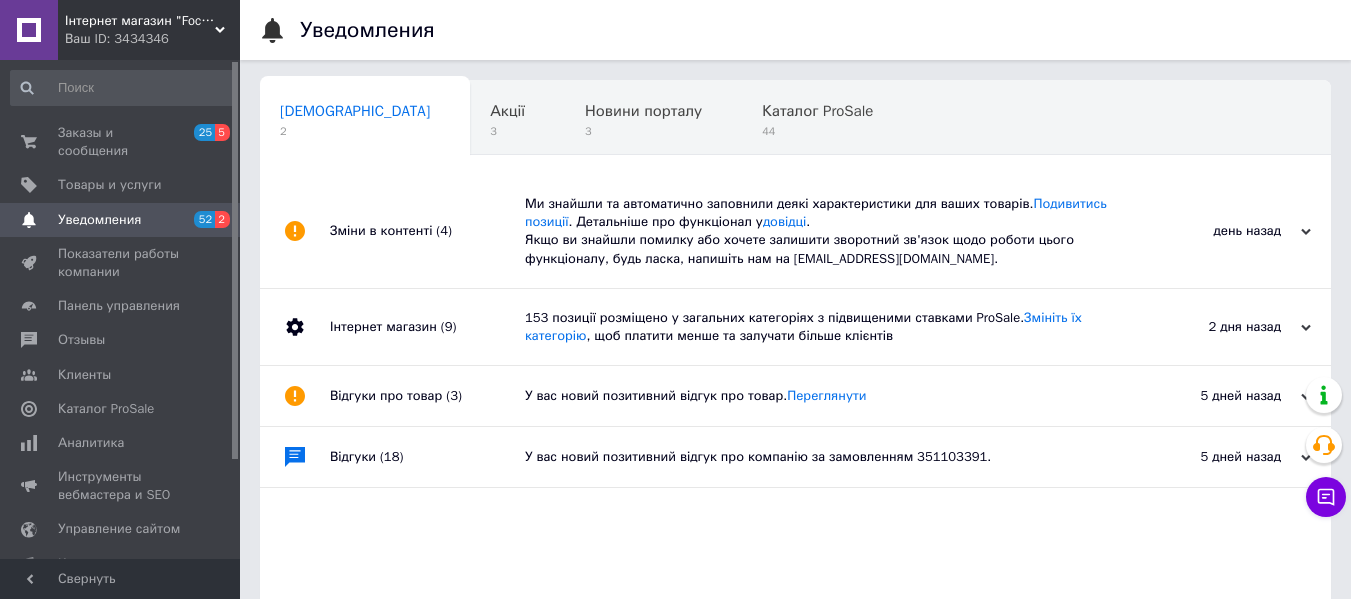 click on "Заказы и сообщения 25 5 Товары и услуги Уведомления 52 2 Показатели работы компании Панель управления Отзывы Клиенты Каталог ProSale Аналитика Инструменты вебмастера и SEO Управление сайтом Кошелек компании Маркет Настройки Тарифы и счета Prom топ" at bounding box center [123, 312] 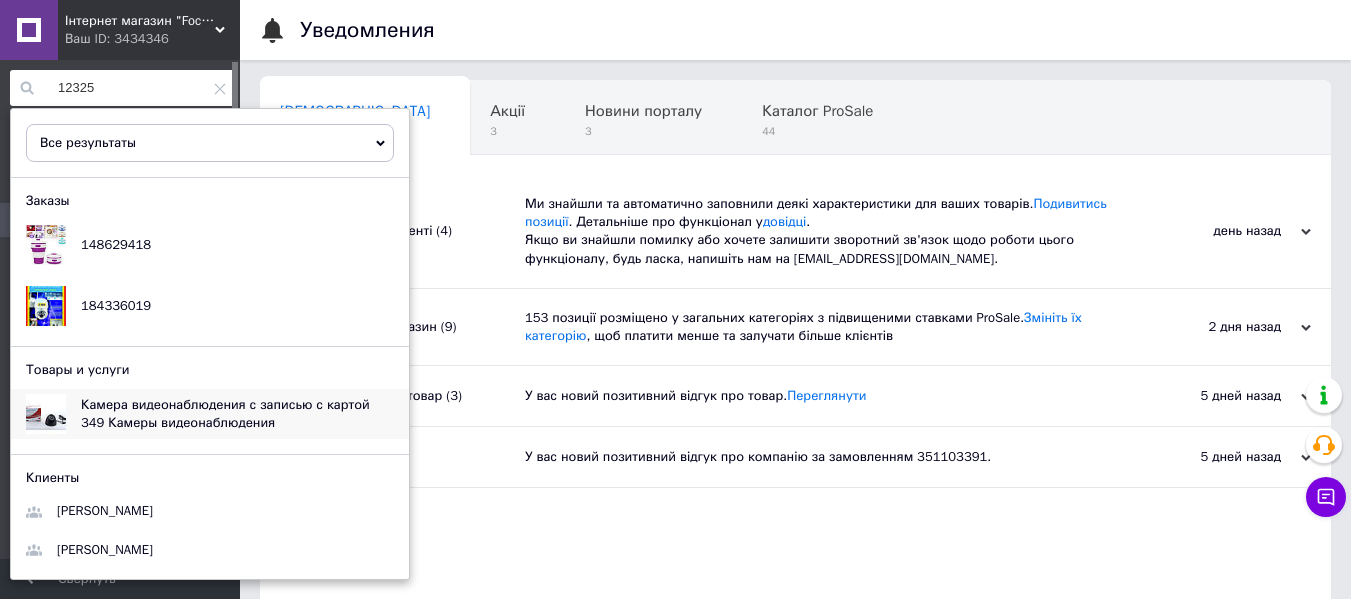 type on "12325" 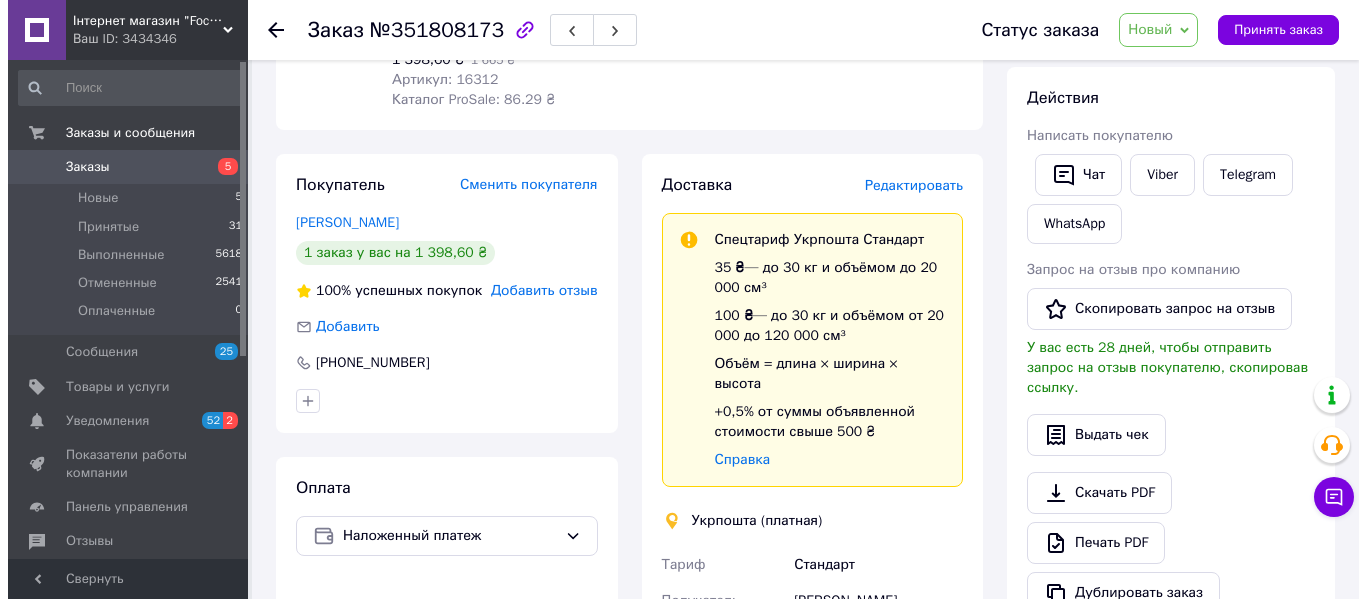 scroll, scrollTop: 200, scrollLeft: 0, axis: vertical 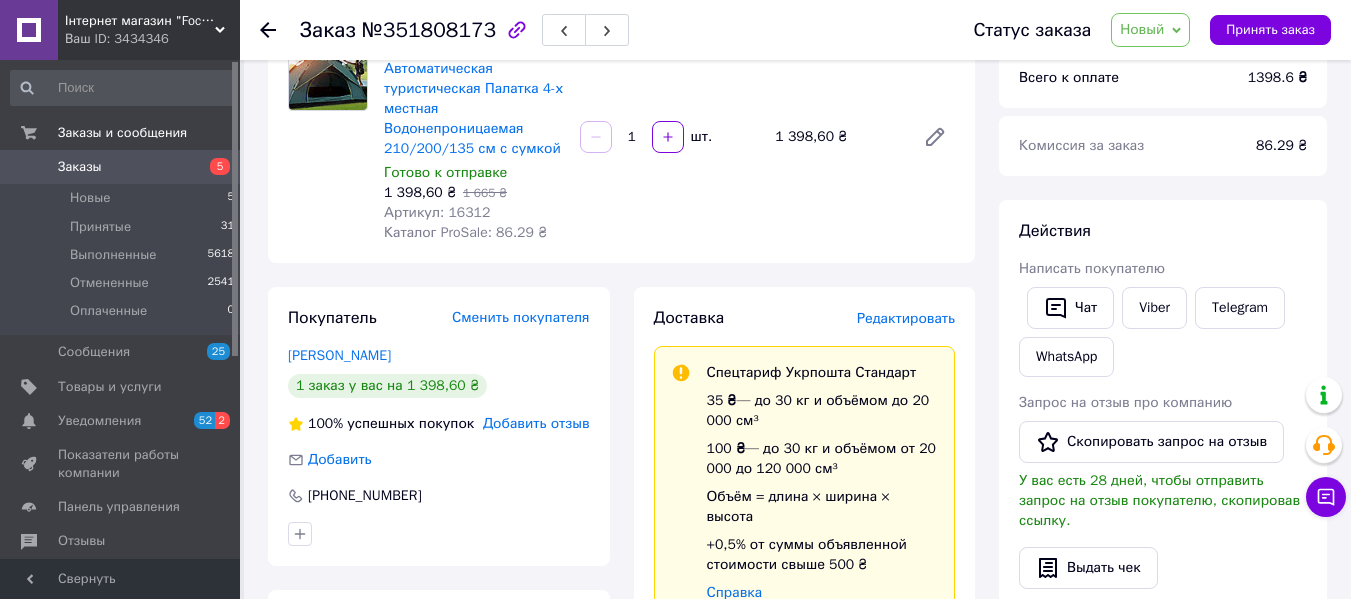 click on "Редактировать" at bounding box center [906, 318] 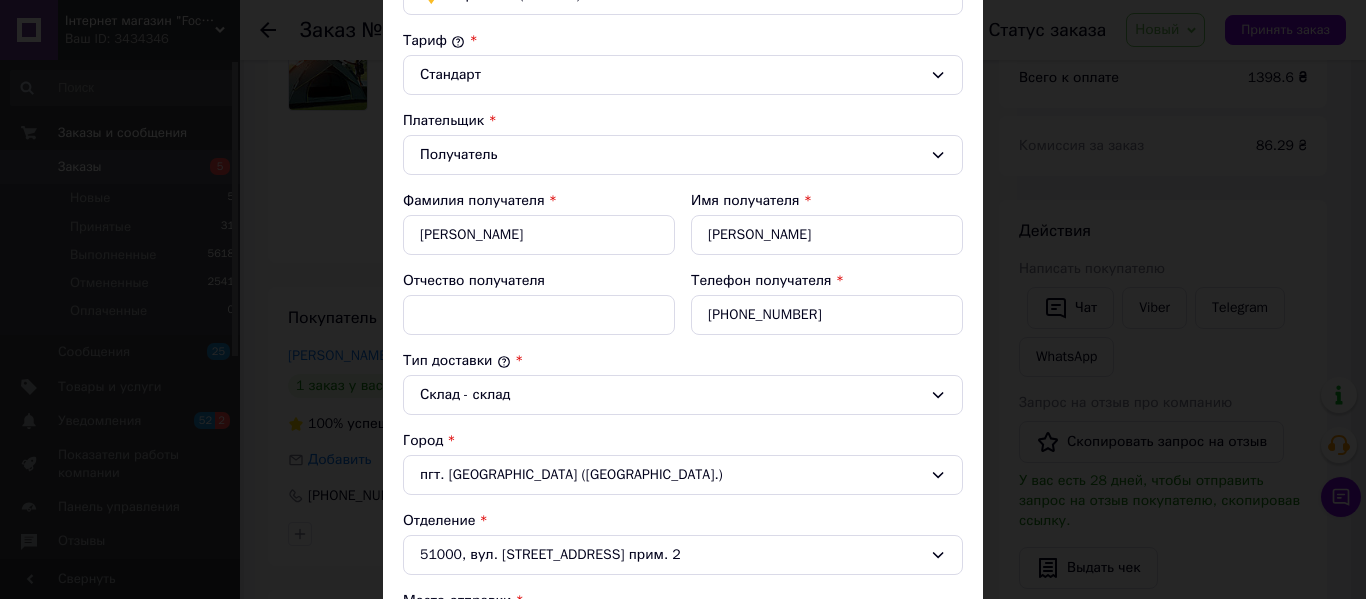 scroll, scrollTop: 0, scrollLeft: 0, axis: both 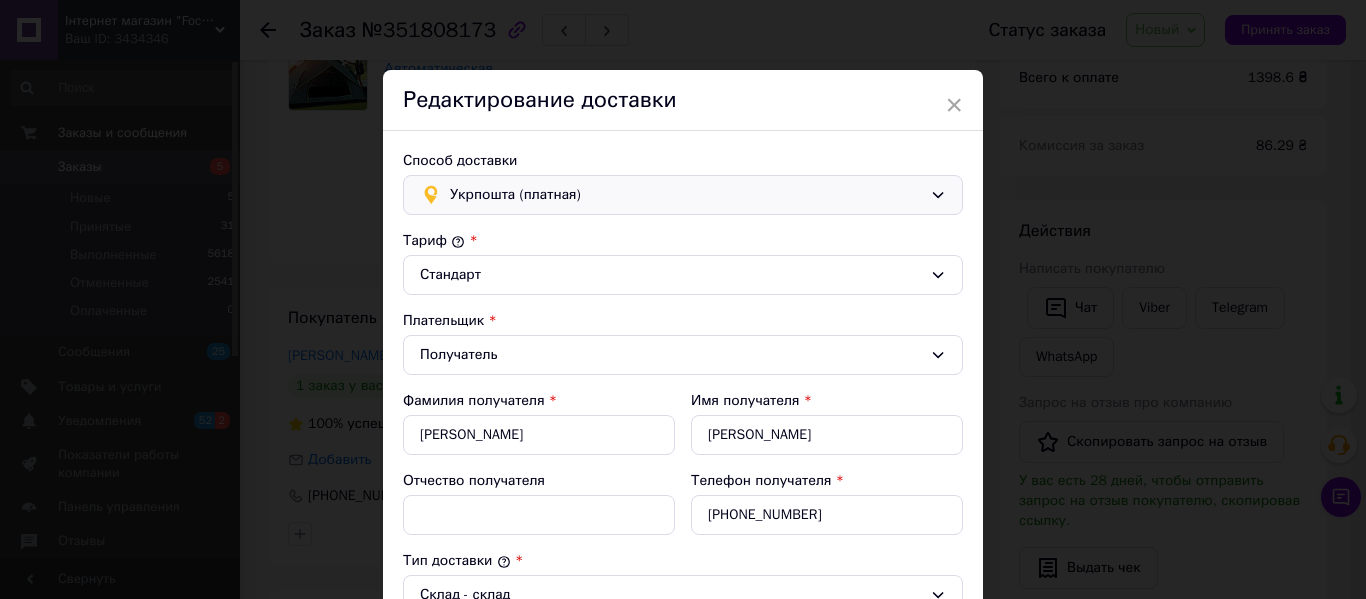 click on "Укрпошта (платная)" at bounding box center [686, 195] 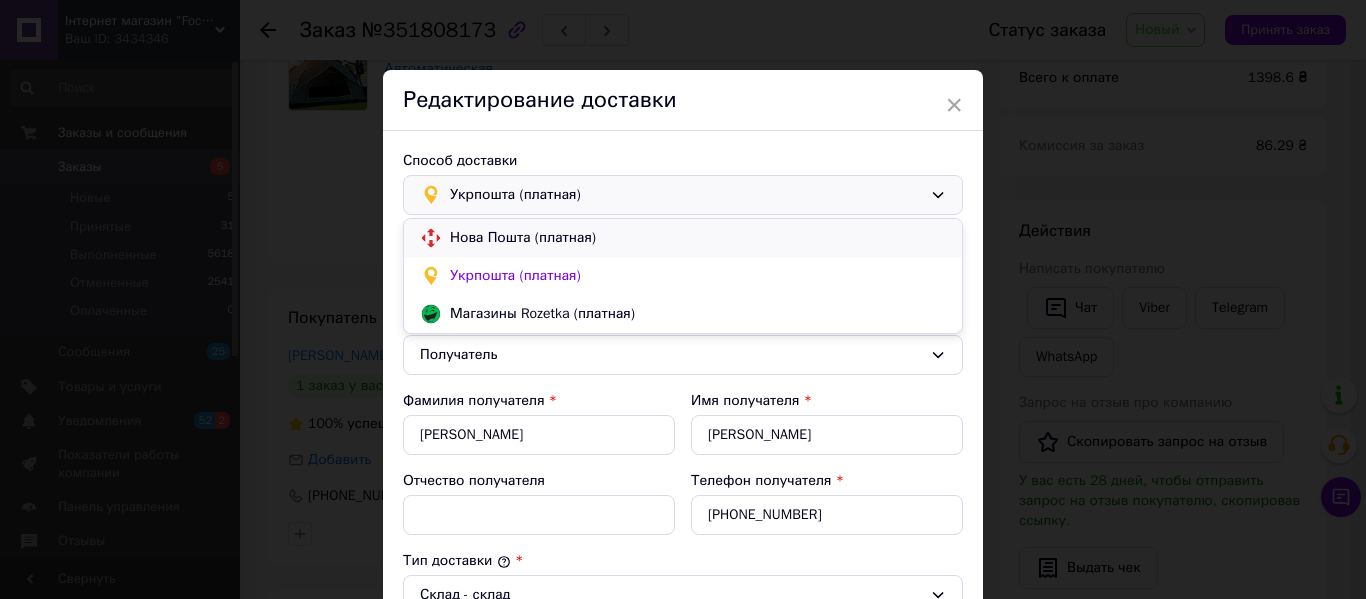 click on "Нова Пошта (платная)" at bounding box center (698, 238) 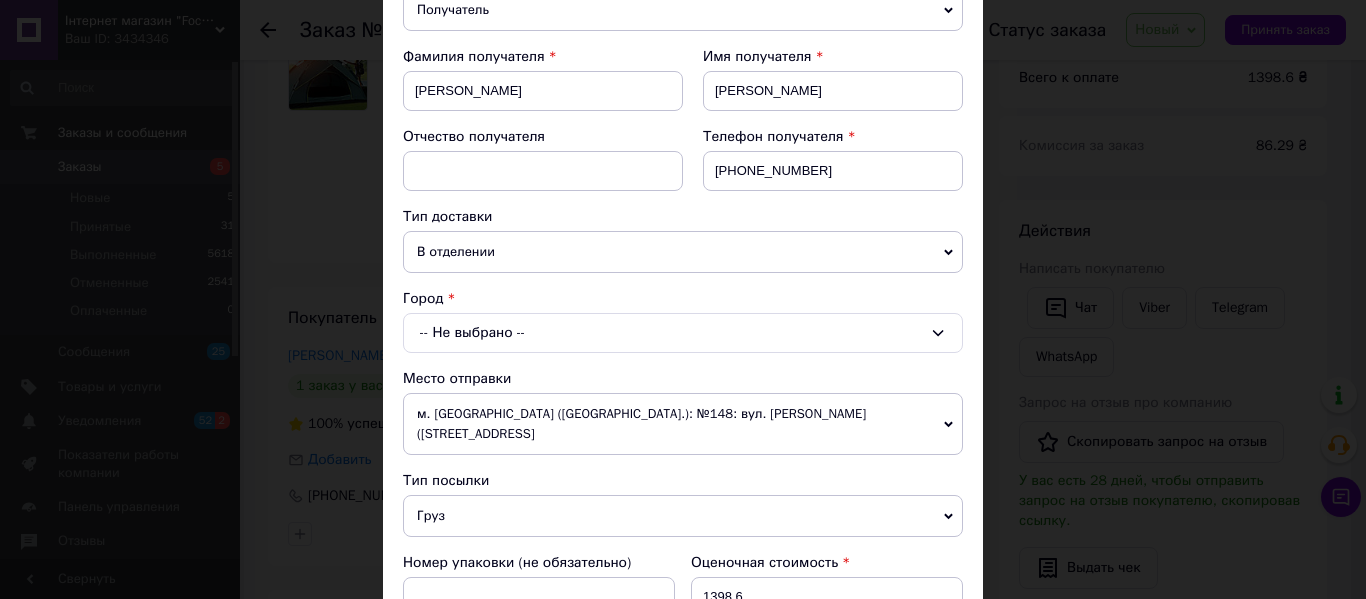 scroll, scrollTop: 300, scrollLeft: 0, axis: vertical 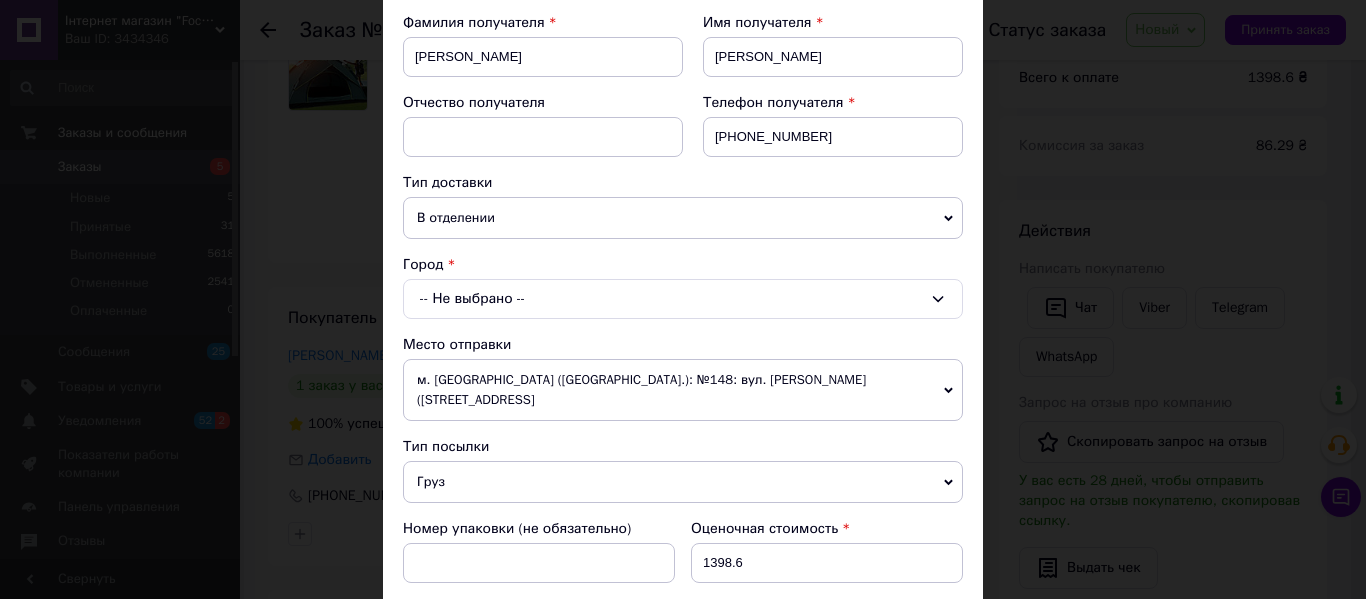 click on "-- Не выбрано --" at bounding box center (683, 299) 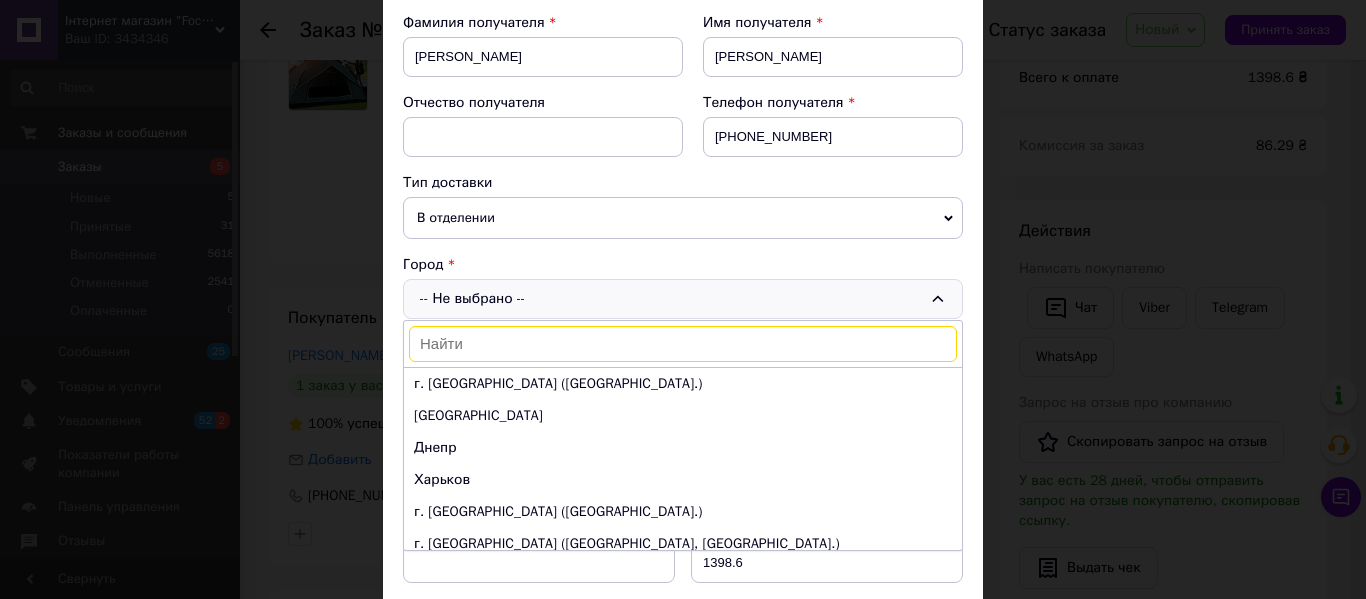 click at bounding box center (683, 344) 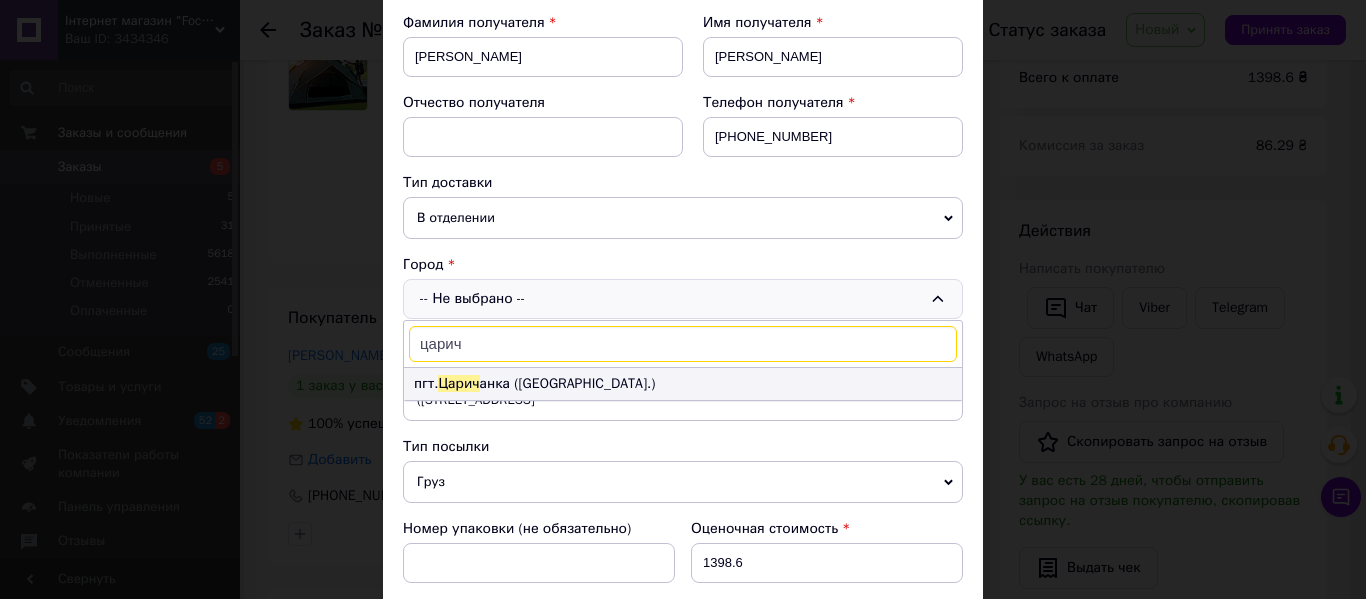 type on "царич" 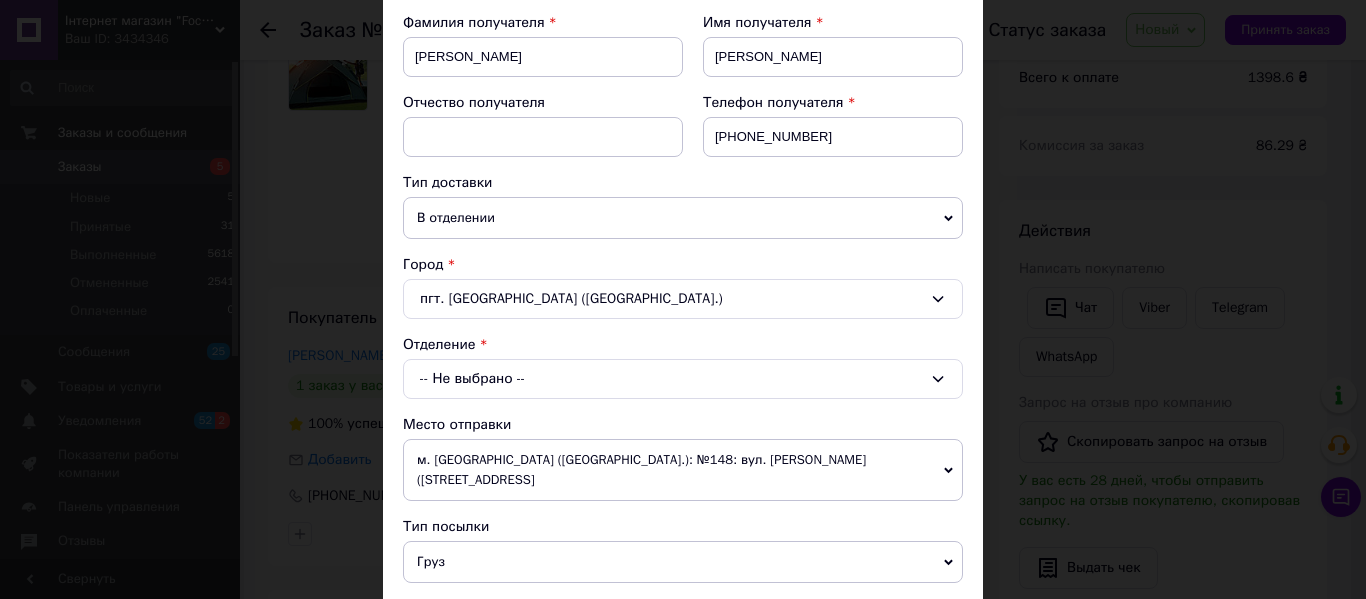 click on "-- Не выбрано --" at bounding box center [683, 379] 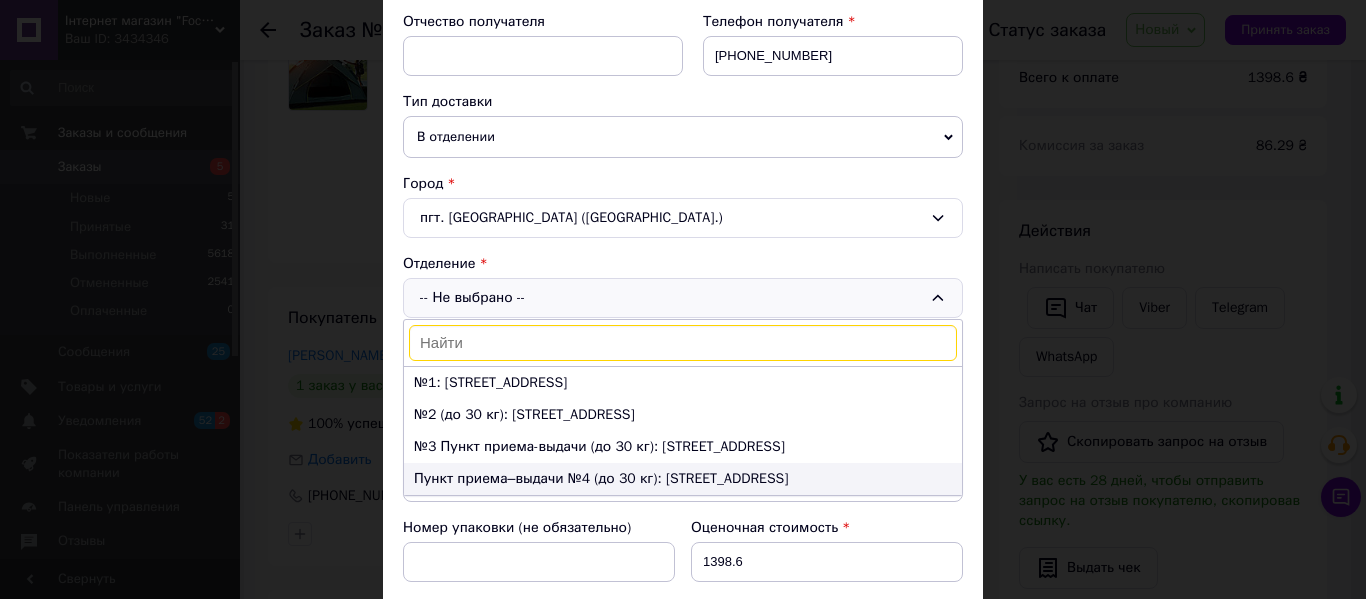 scroll, scrollTop: 500, scrollLeft: 0, axis: vertical 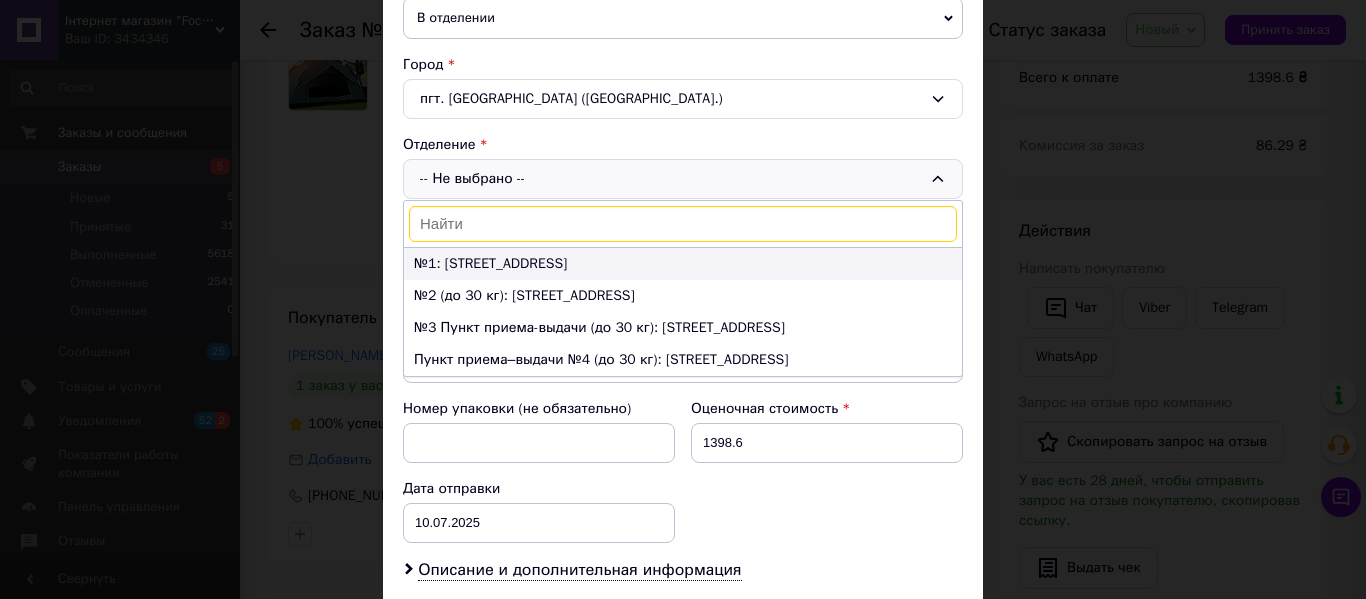 click on "№1: ул. Соборная, 8-2/а" at bounding box center [683, 264] 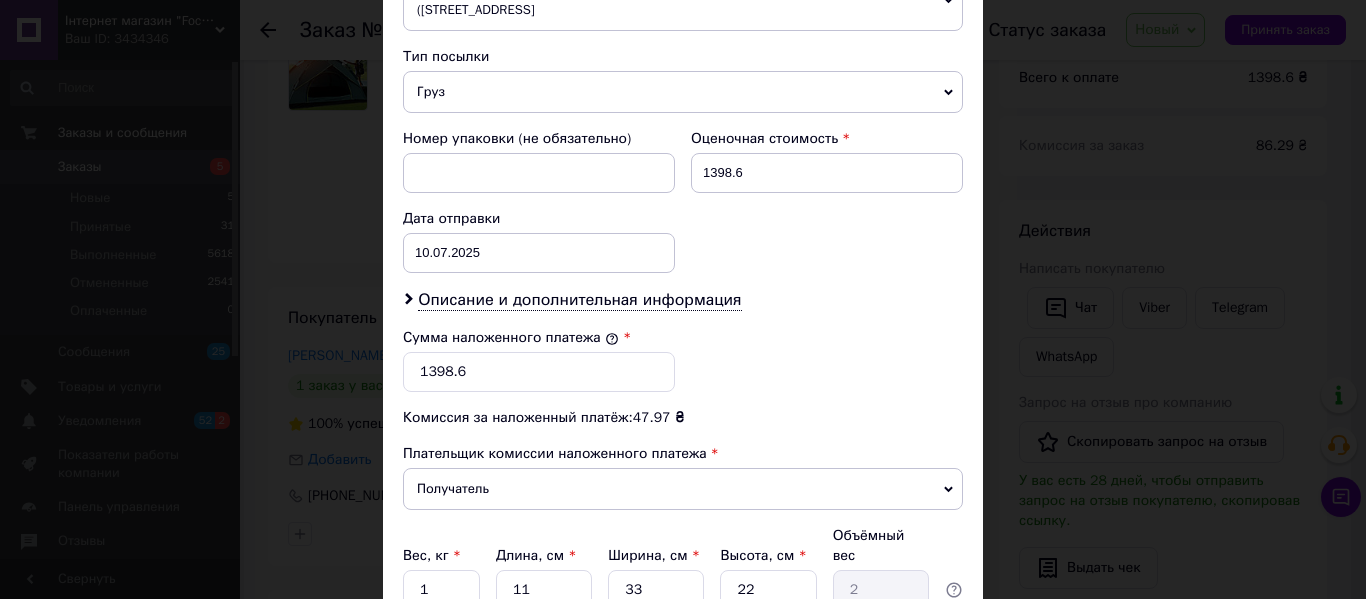 scroll, scrollTop: 800, scrollLeft: 0, axis: vertical 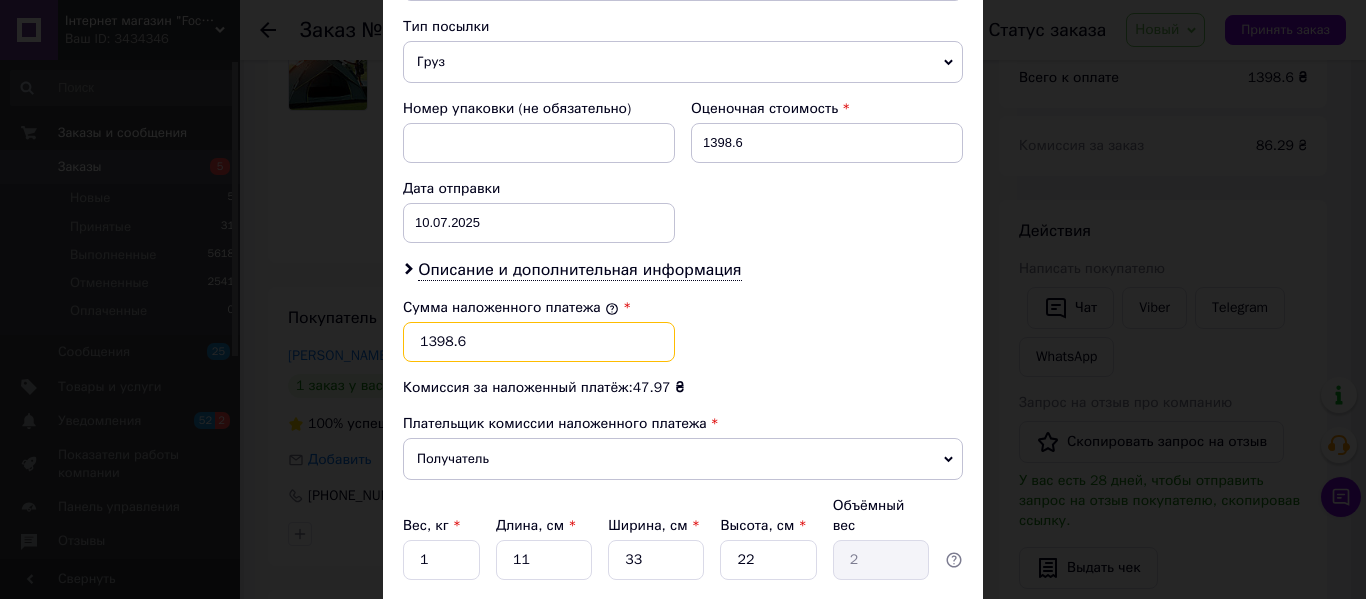click on "1398.6" at bounding box center (539, 342) 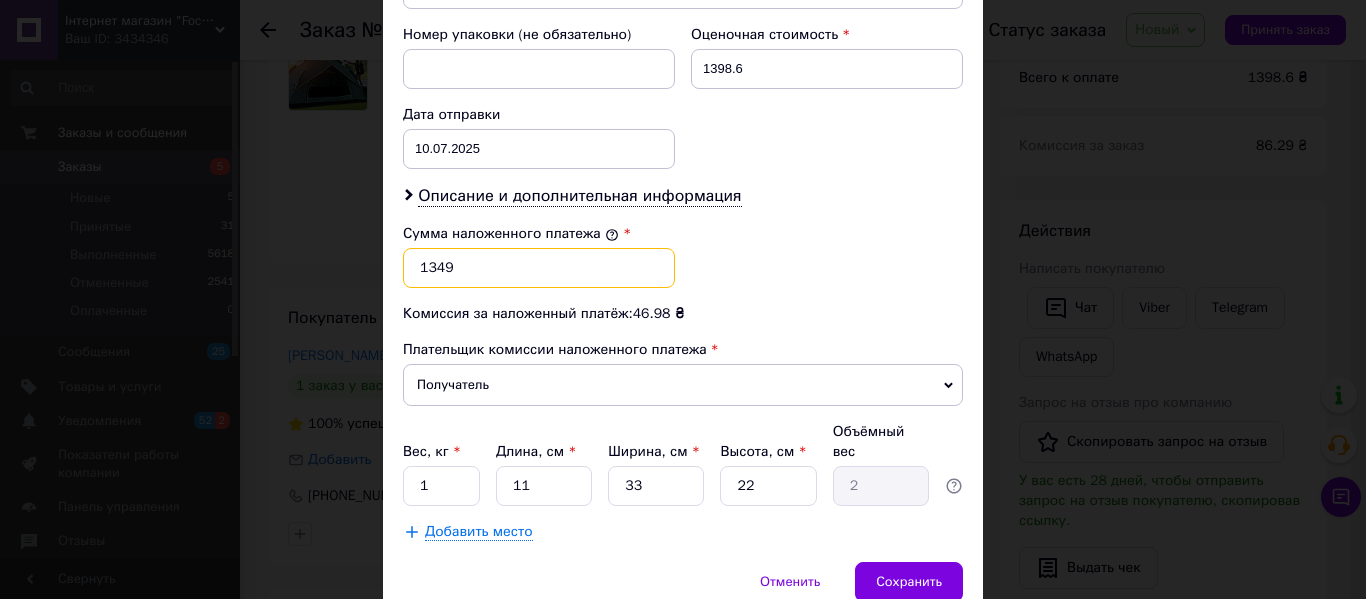 scroll, scrollTop: 947, scrollLeft: 0, axis: vertical 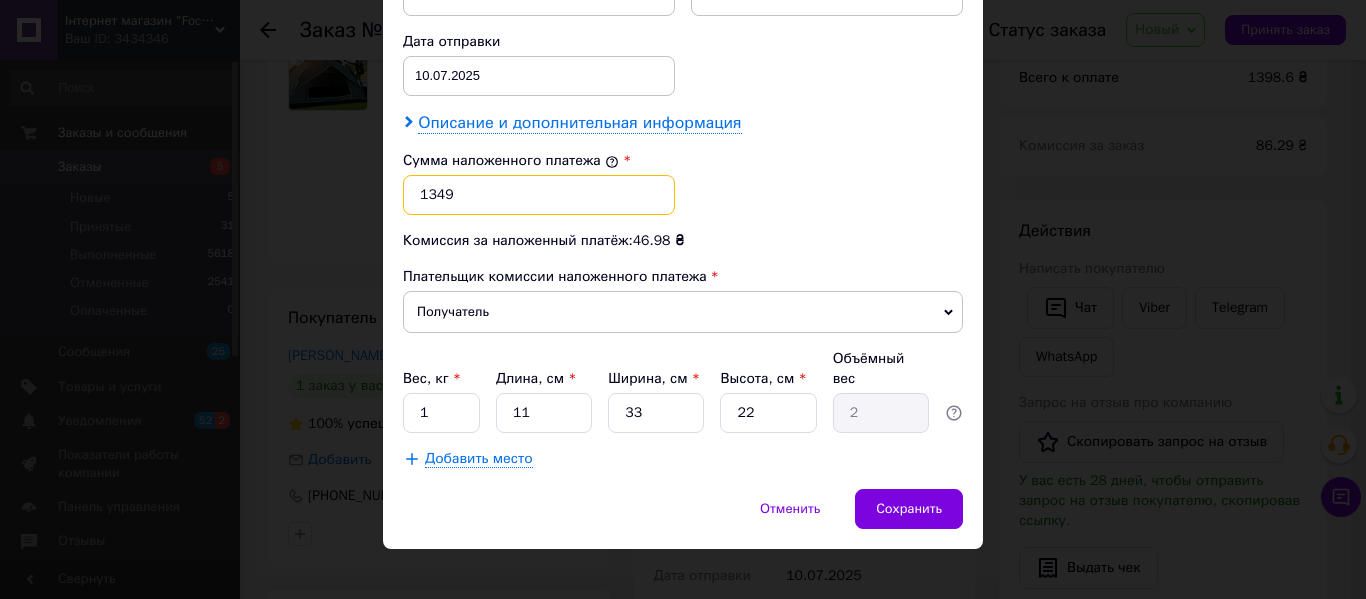 type on "1349" 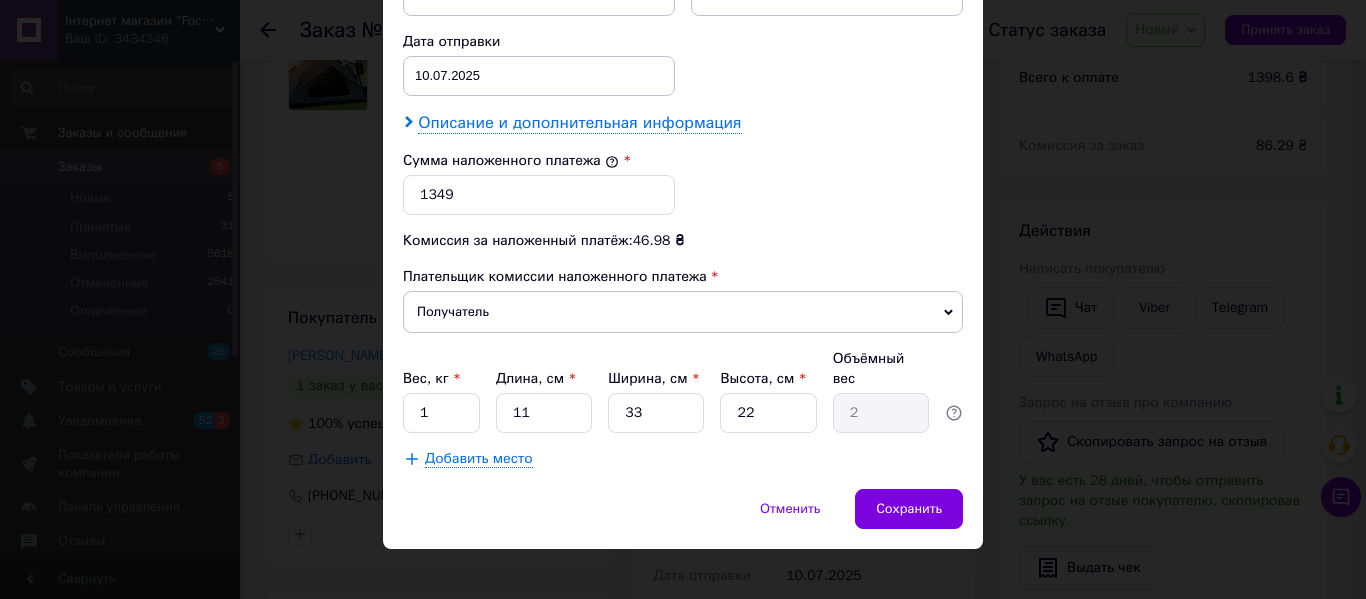 click on "Описание и дополнительная информация" at bounding box center [579, 123] 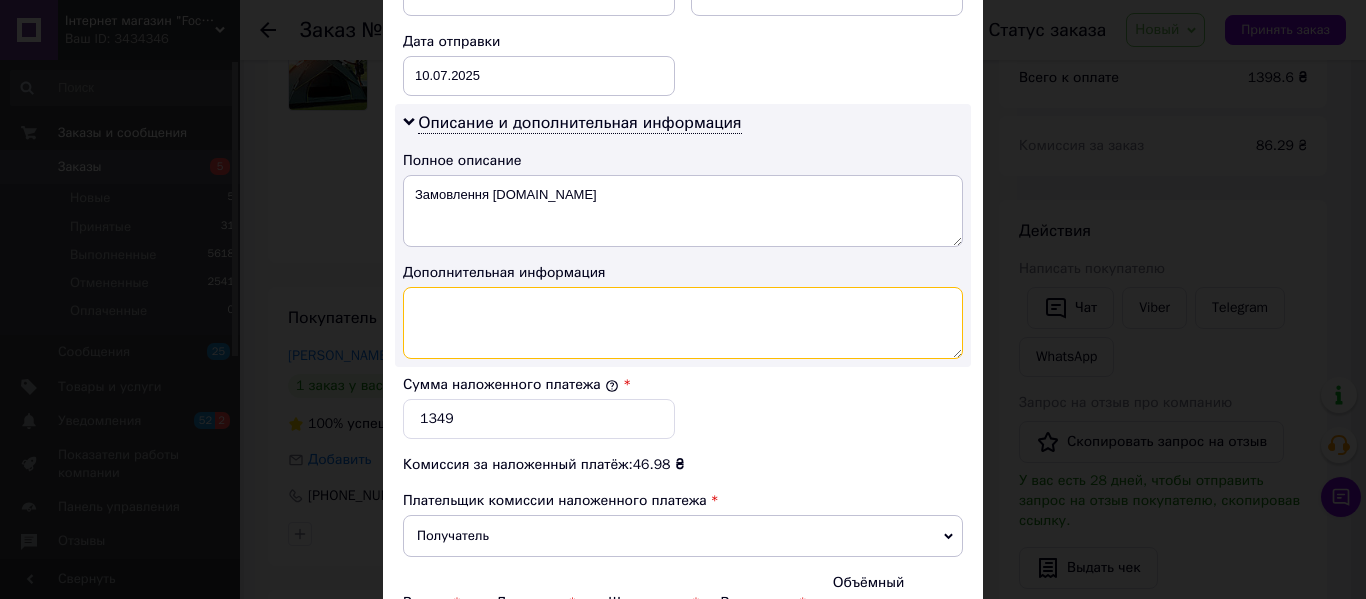 click at bounding box center (683, 323) 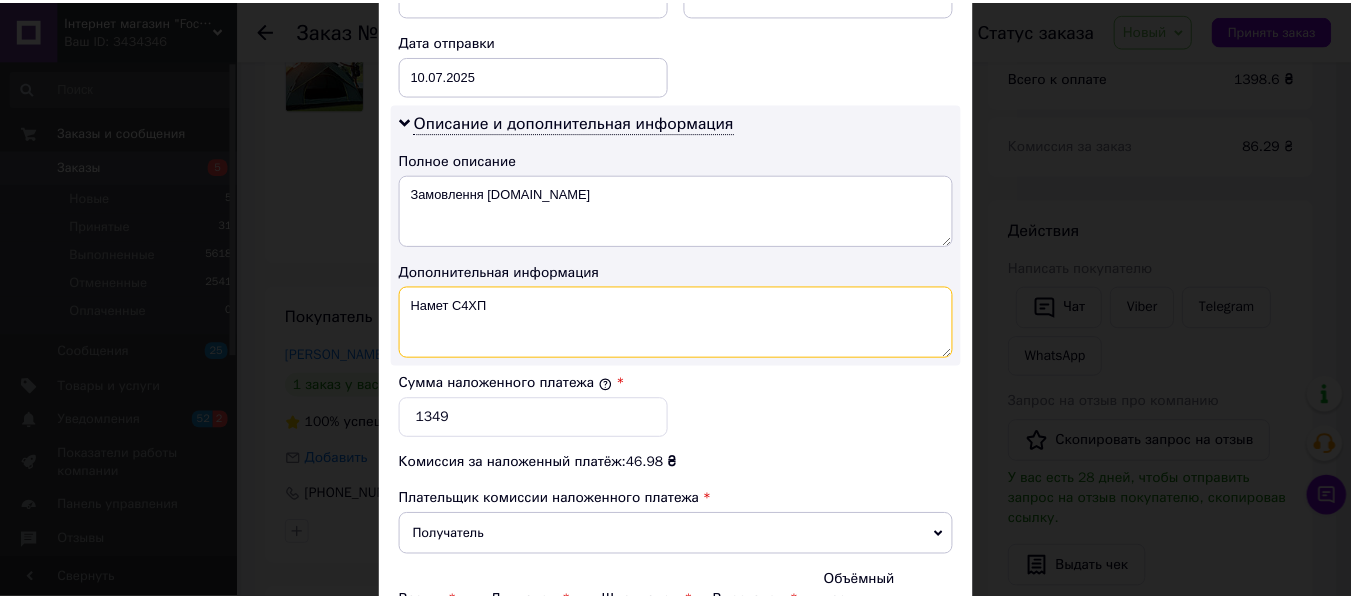 scroll, scrollTop: 1171, scrollLeft: 0, axis: vertical 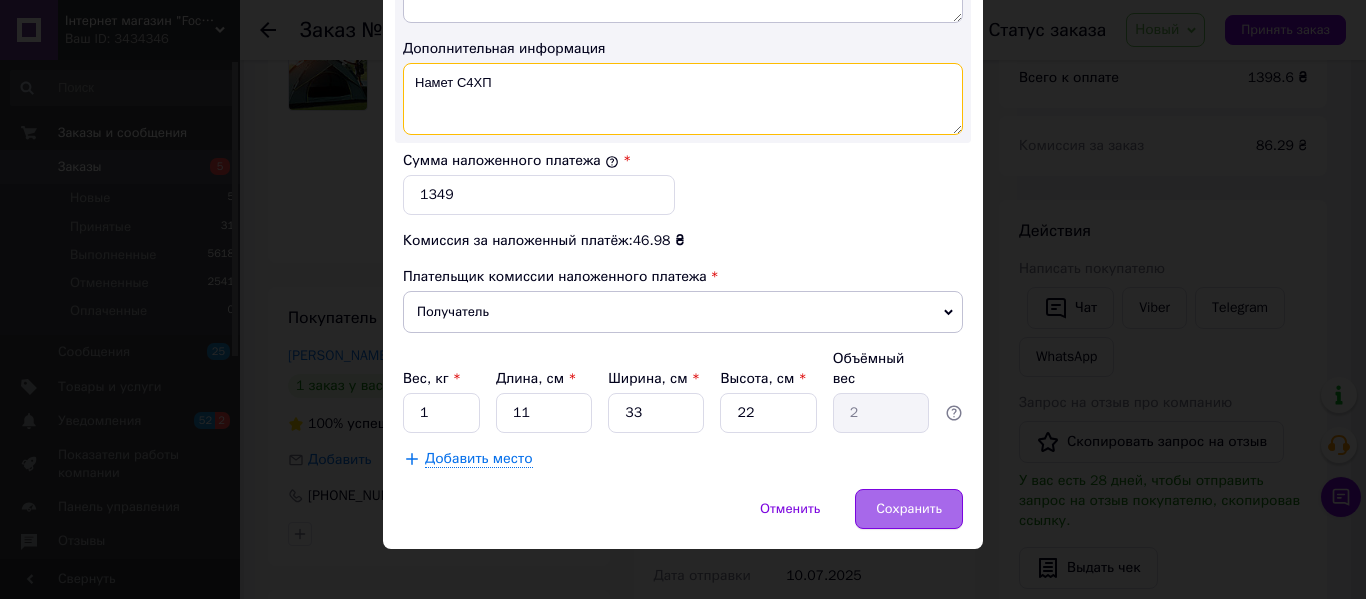 type on "Намет С4ХП" 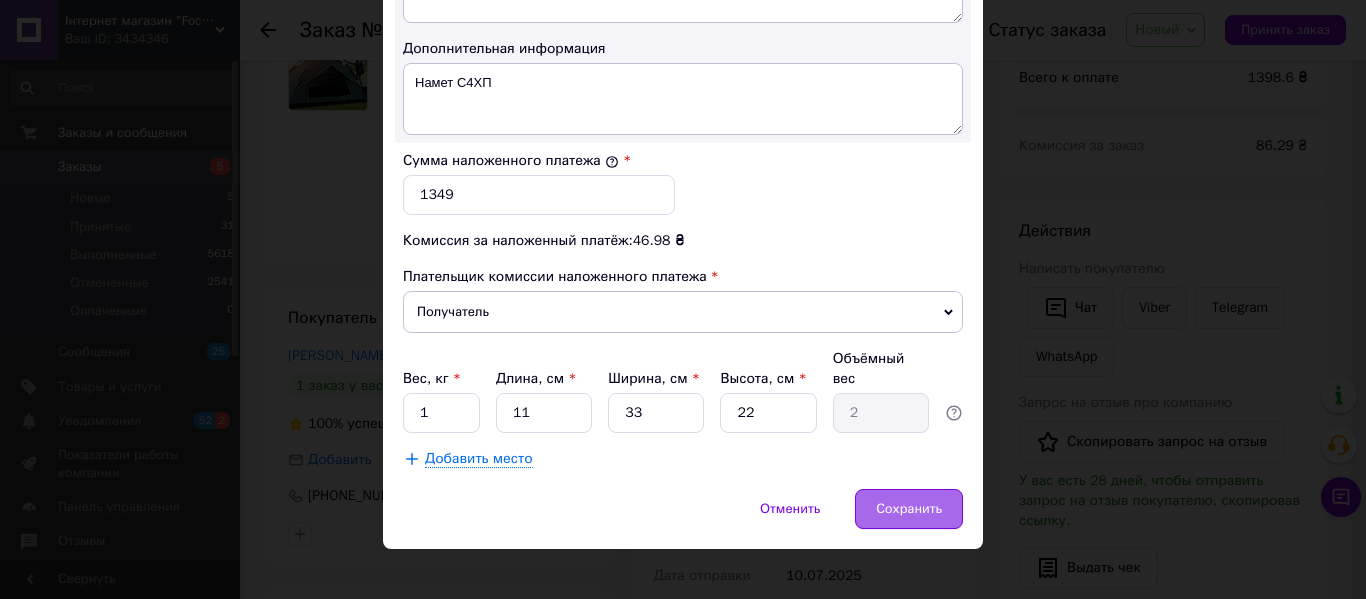 click on "Сохранить" at bounding box center [909, 509] 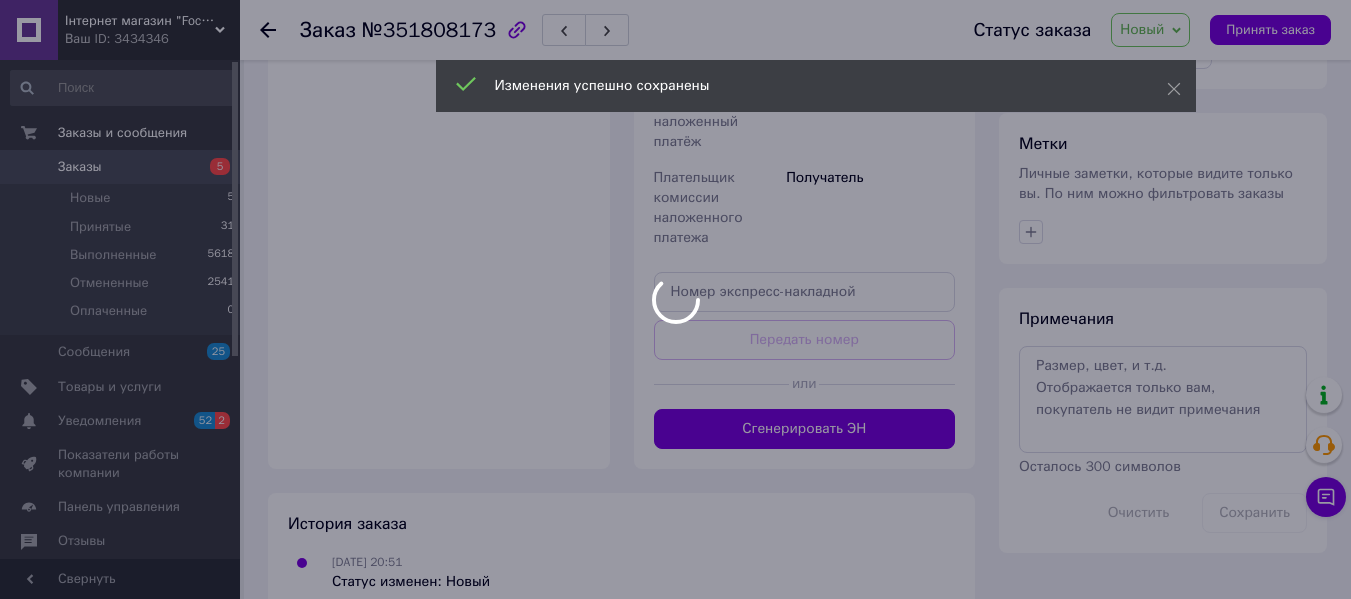scroll, scrollTop: 900, scrollLeft: 0, axis: vertical 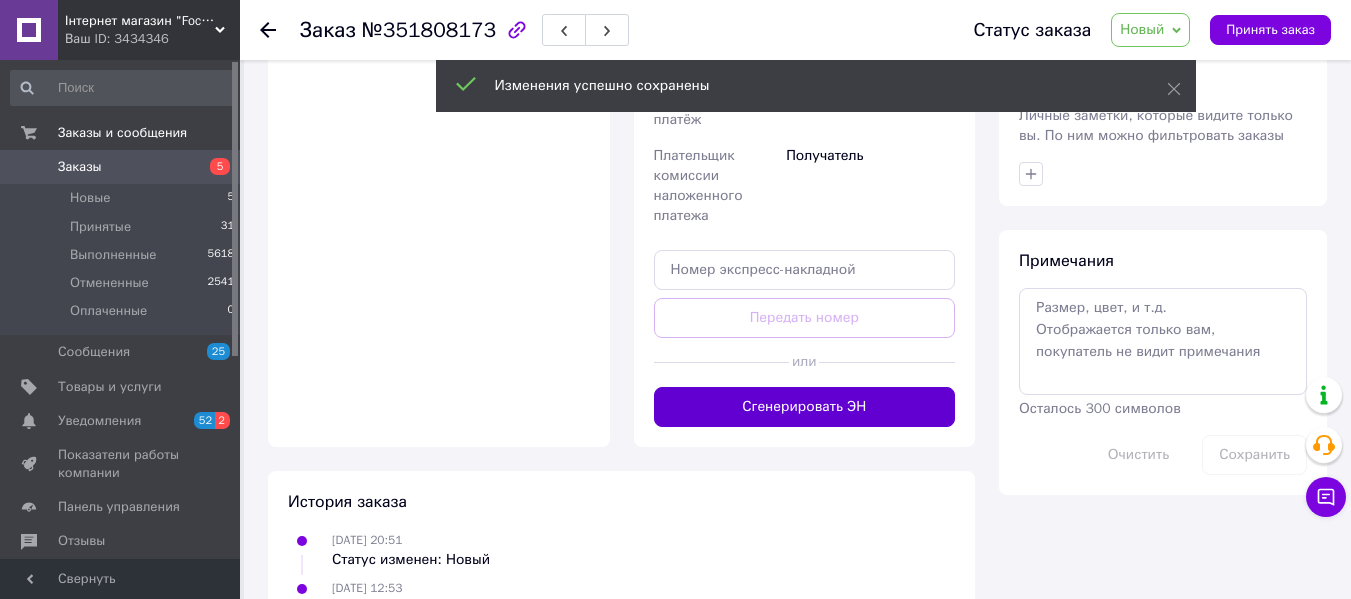 click on "Сгенерировать ЭН" at bounding box center (805, 407) 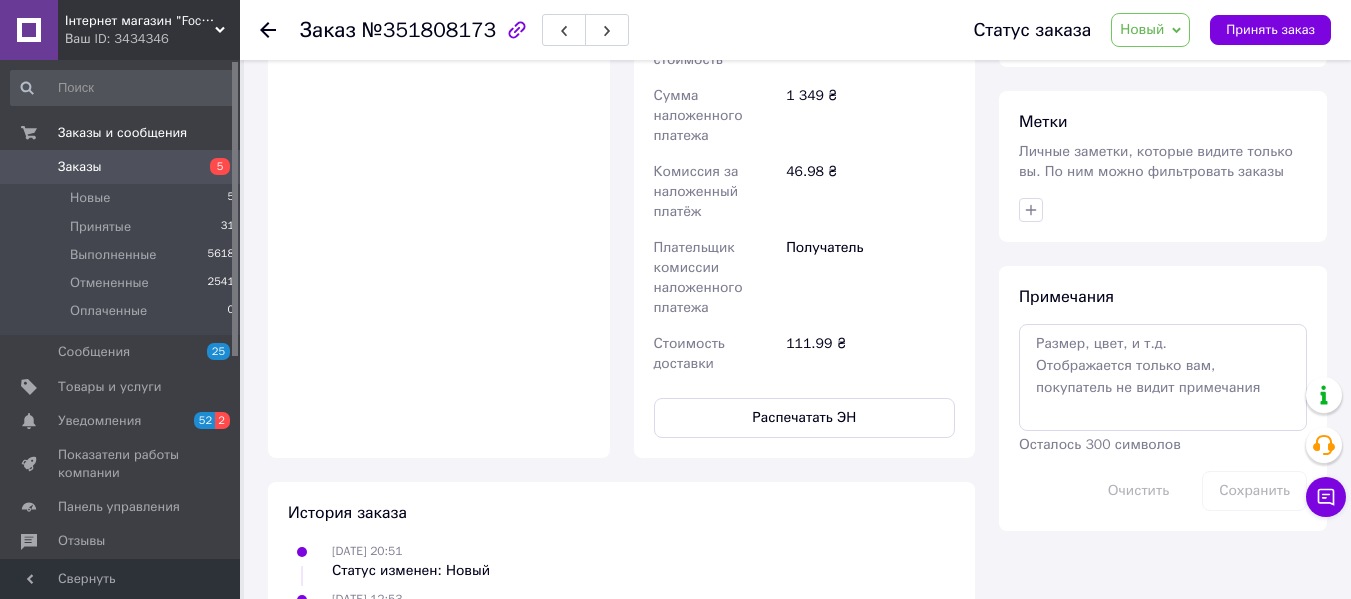 click on "Новый" at bounding box center [1150, 30] 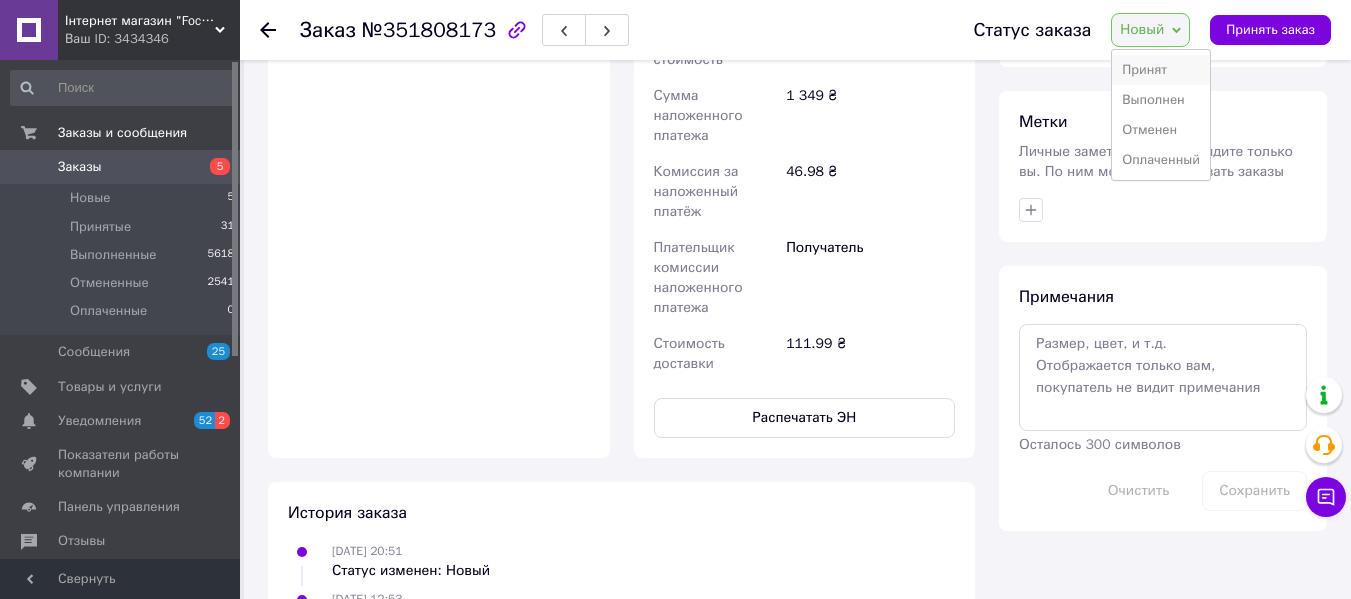 click on "Принят" at bounding box center [1161, 70] 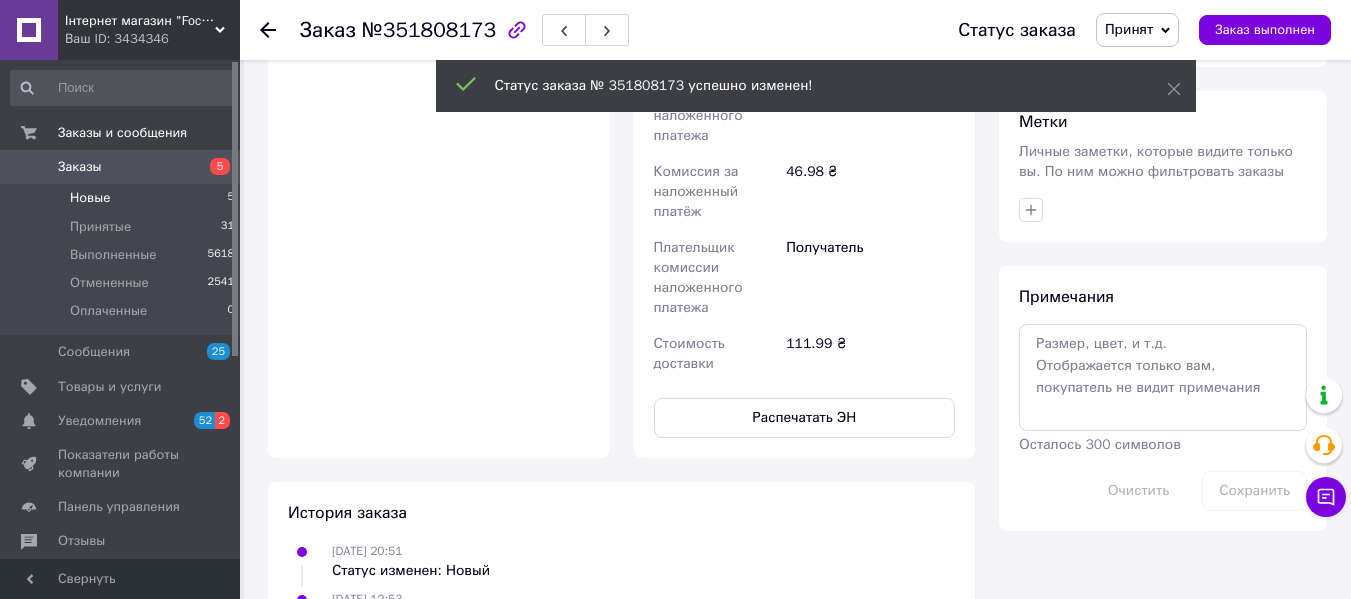 click on "Новые 5" at bounding box center [123, 198] 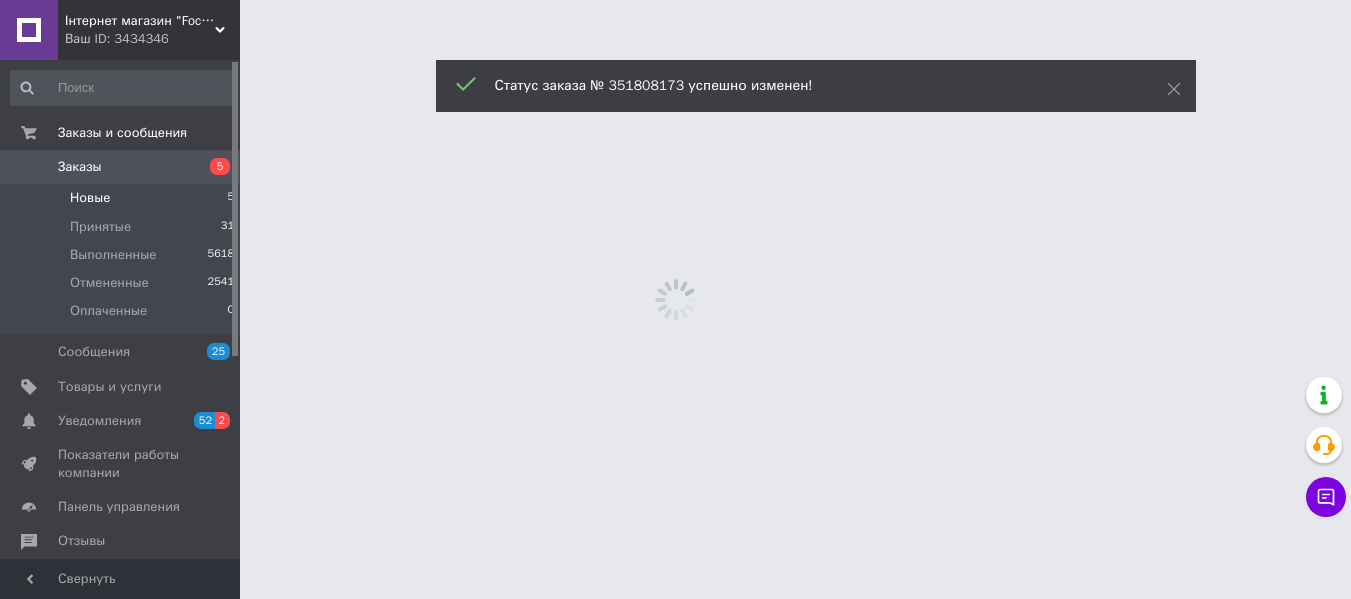 scroll, scrollTop: 0, scrollLeft: 0, axis: both 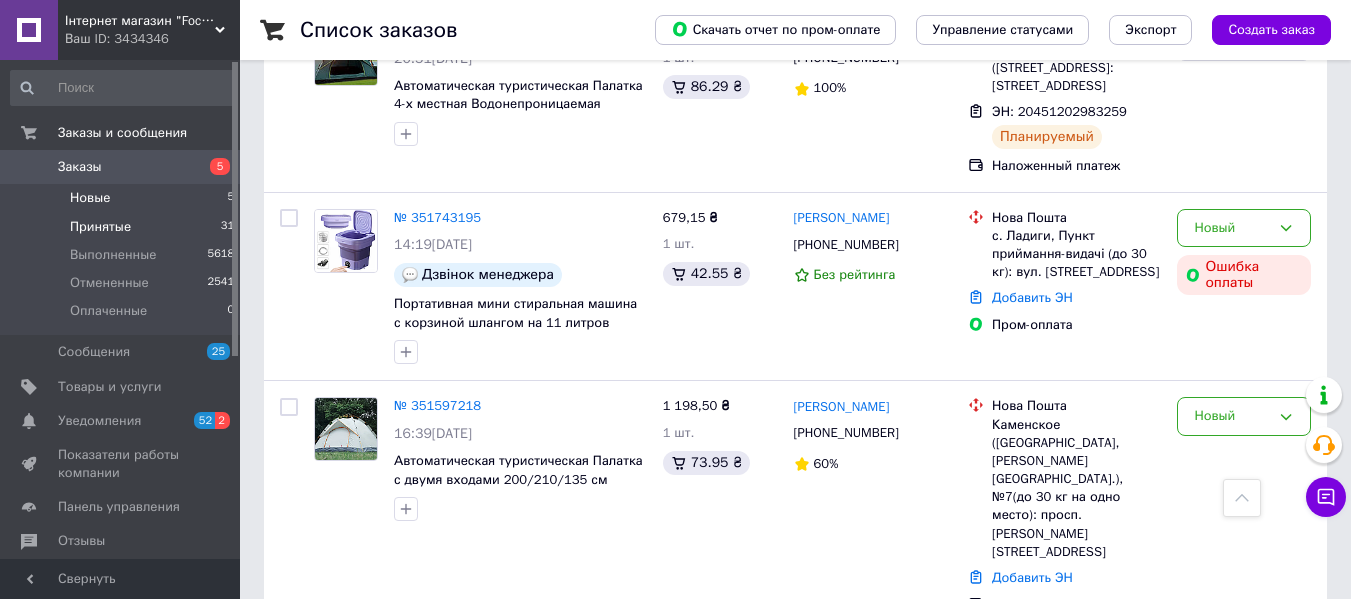 click on "Принятые 31" at bounding box center [123, 227] 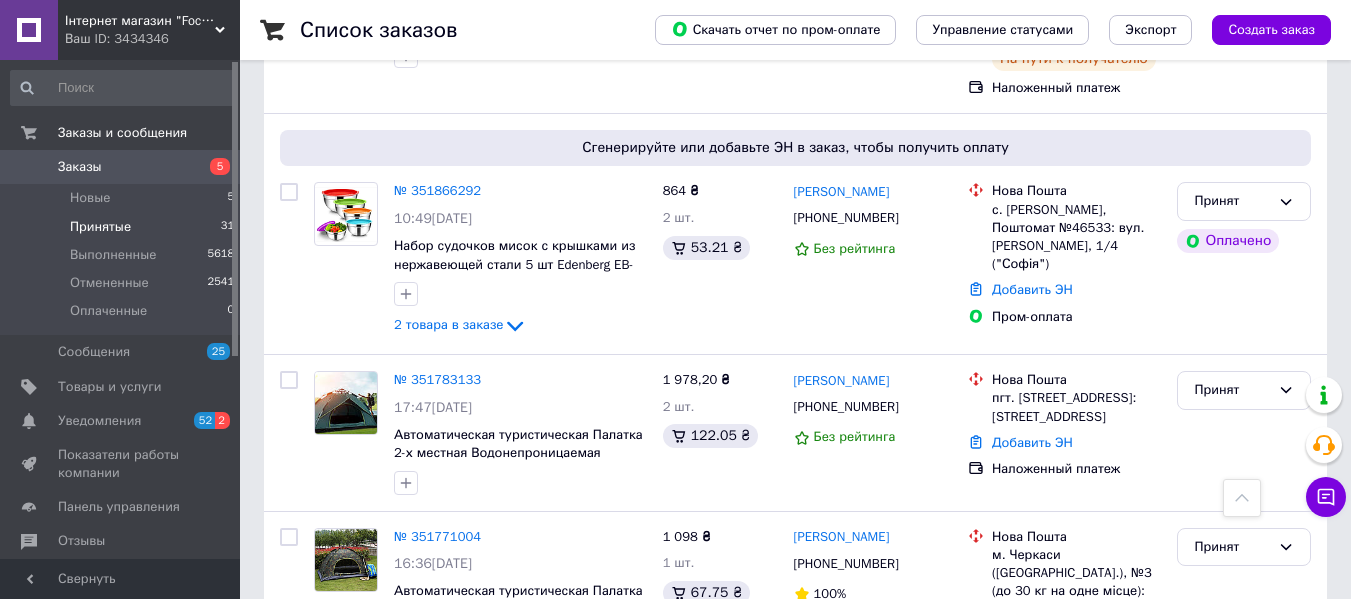 scroll, scrollTop: 900, scrollLeft: 0, axis: vertical 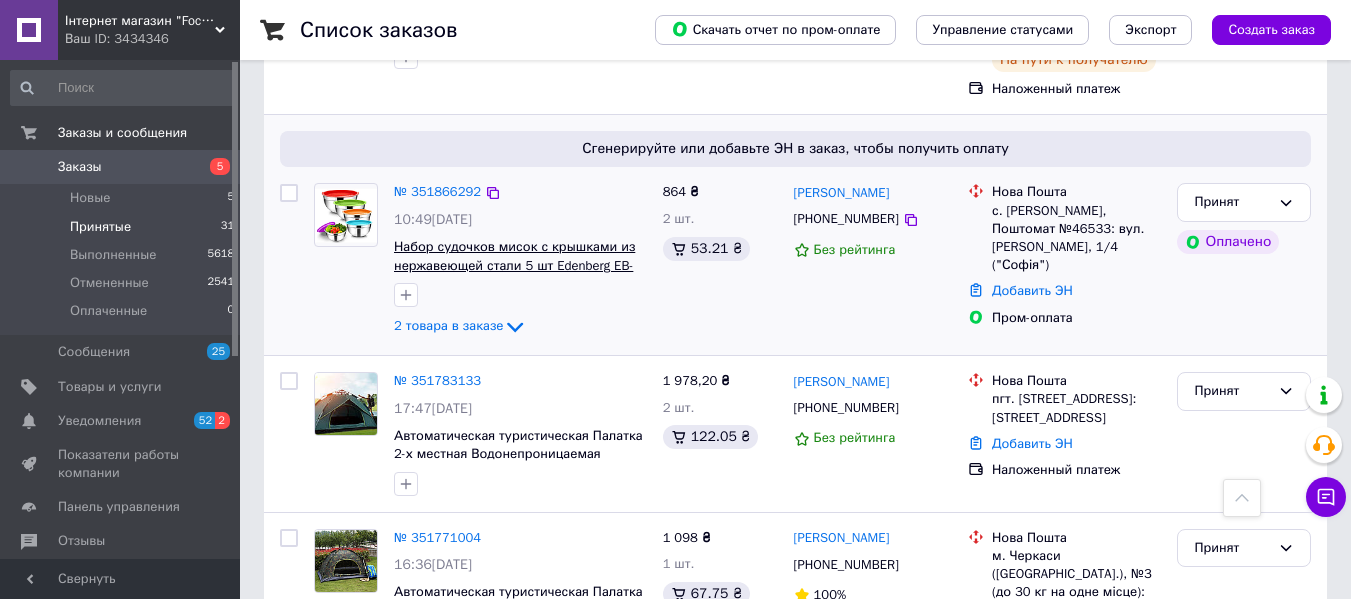 click on "Набор судочков мисок с крышками из нержавеющей стали 5 шт Edenberg EB-3636" at bounding box center (514, 265) 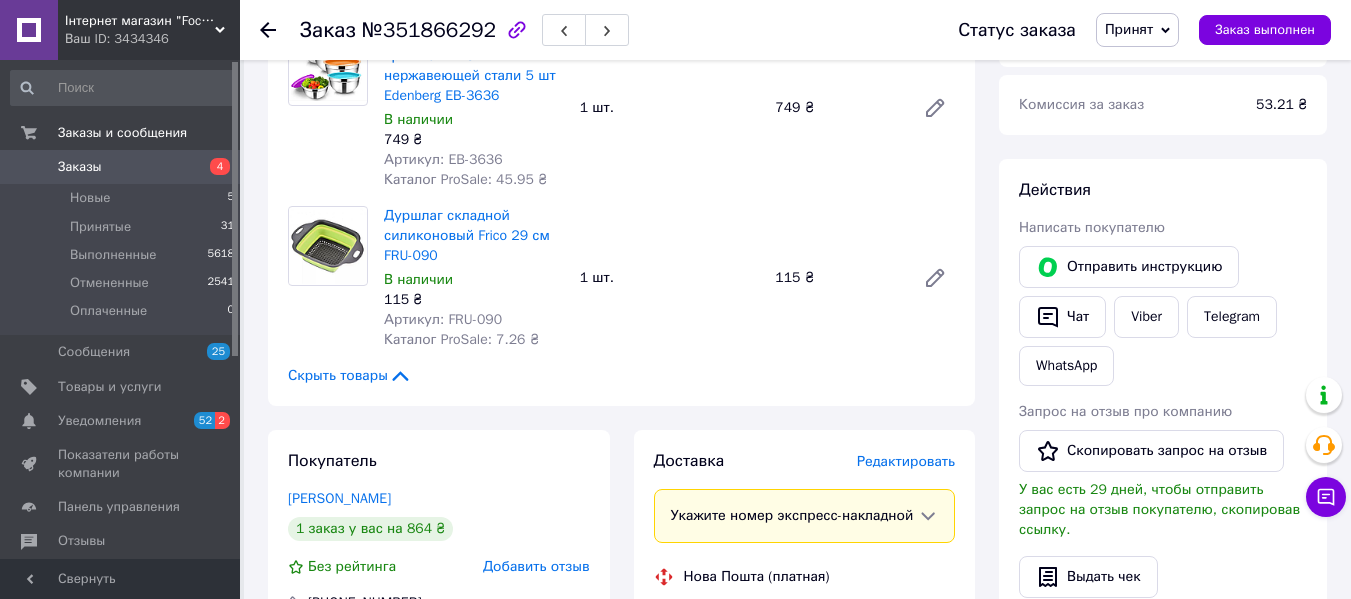 scroll, scrollTop: 500, scrollLeft: 0, axis: vertical 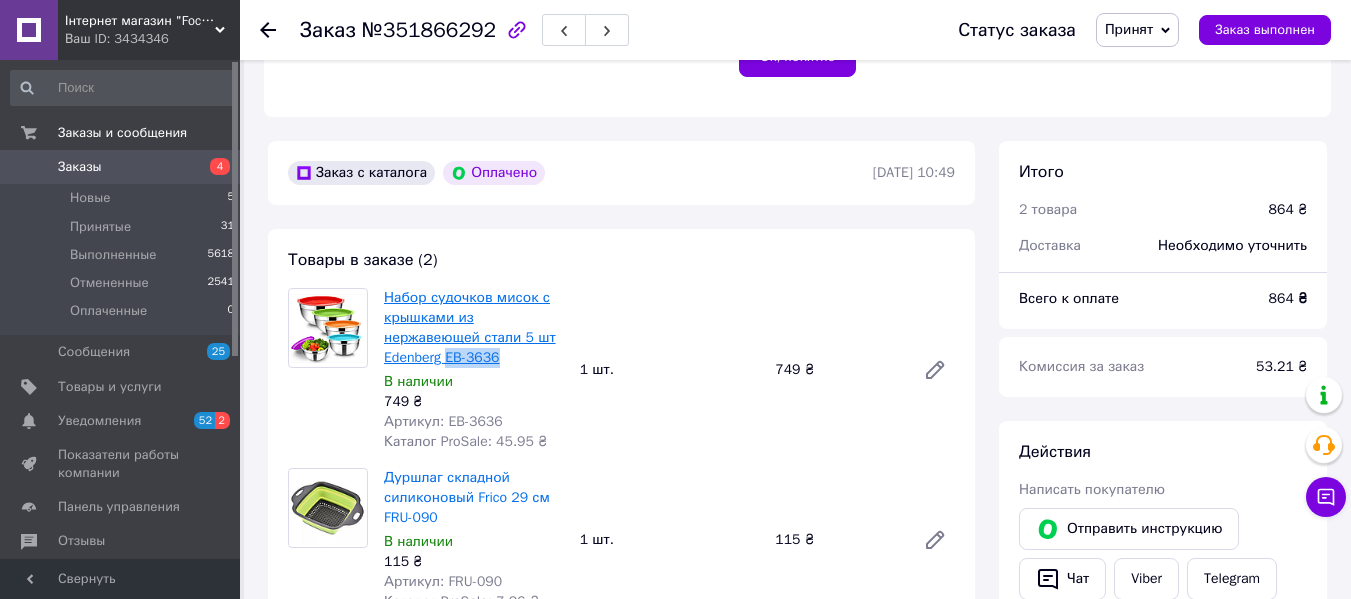 drag, startPoint x: 489, startPoint y: 357, endPoint x: 446, endPoint y: 361, distance: 43.185646 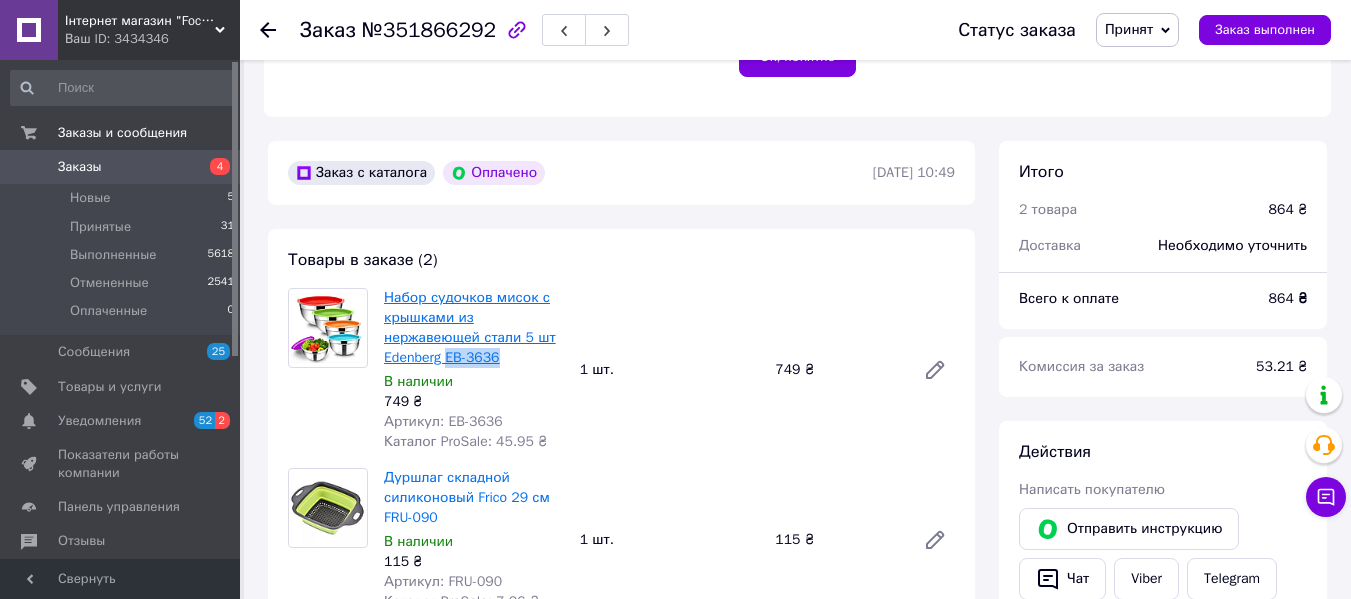 copy on "EB-3636" 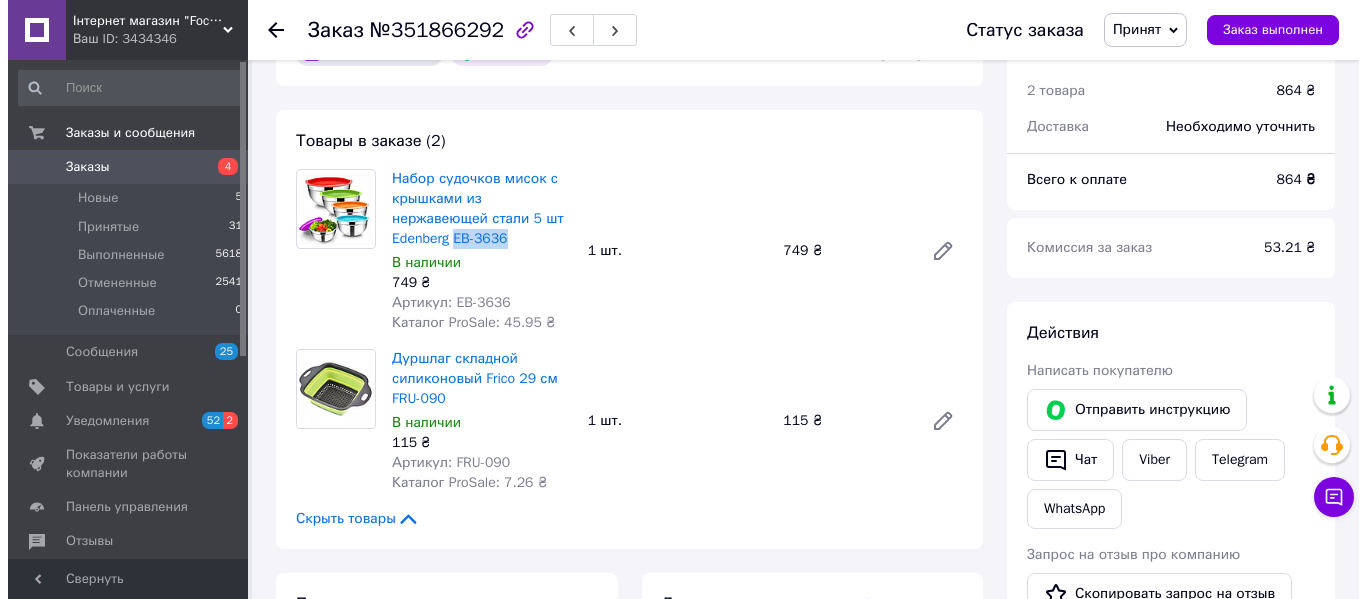 scroll, scrollTop: 800, scrollLeft: 0, axis: vertical 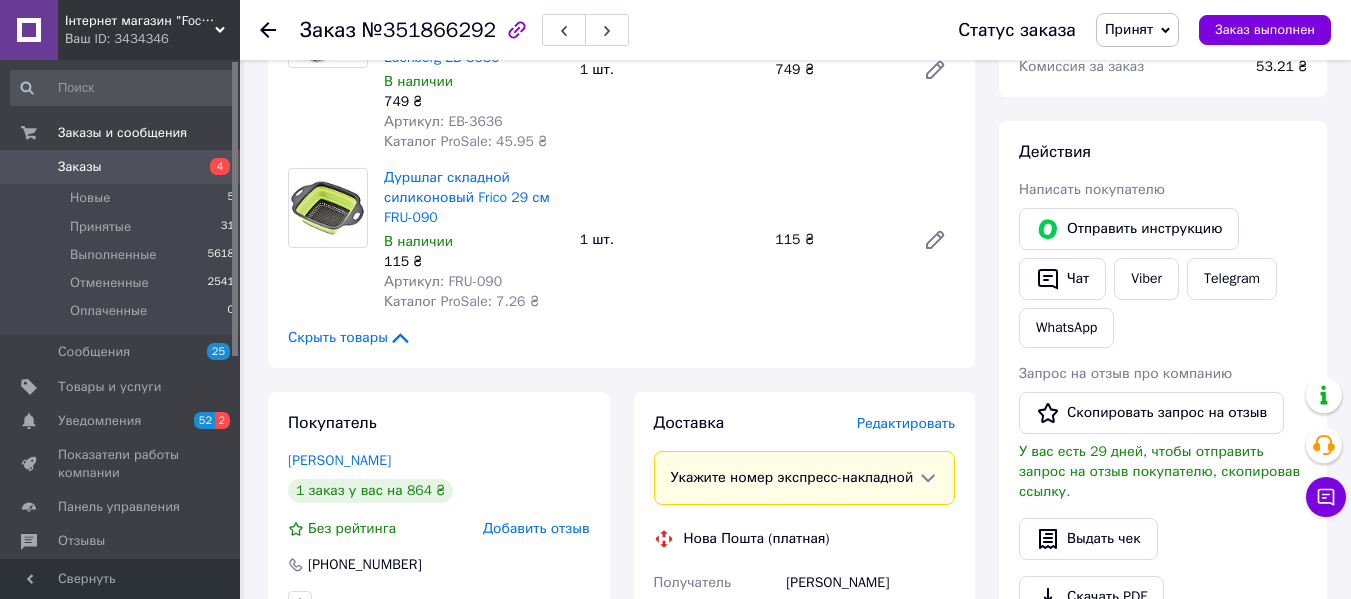 click on "Редактировать" at bounding box center [906, 423] 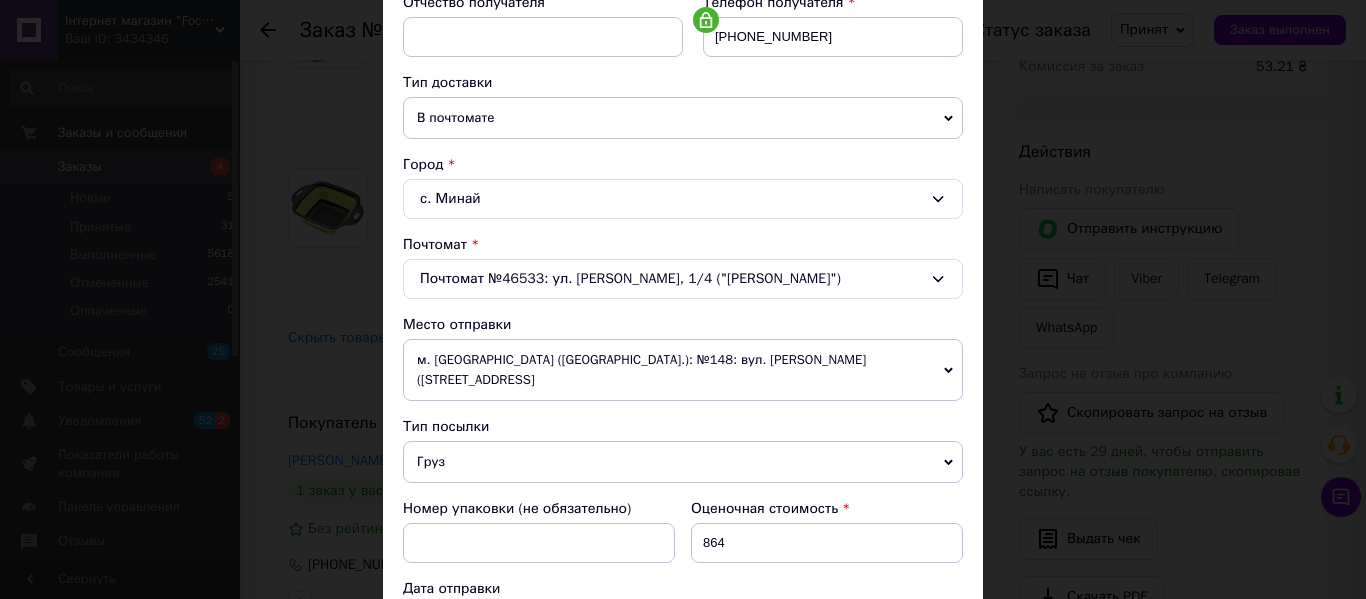scroll, scrollTop: 700, scrollLeft: 0, axis: vertical 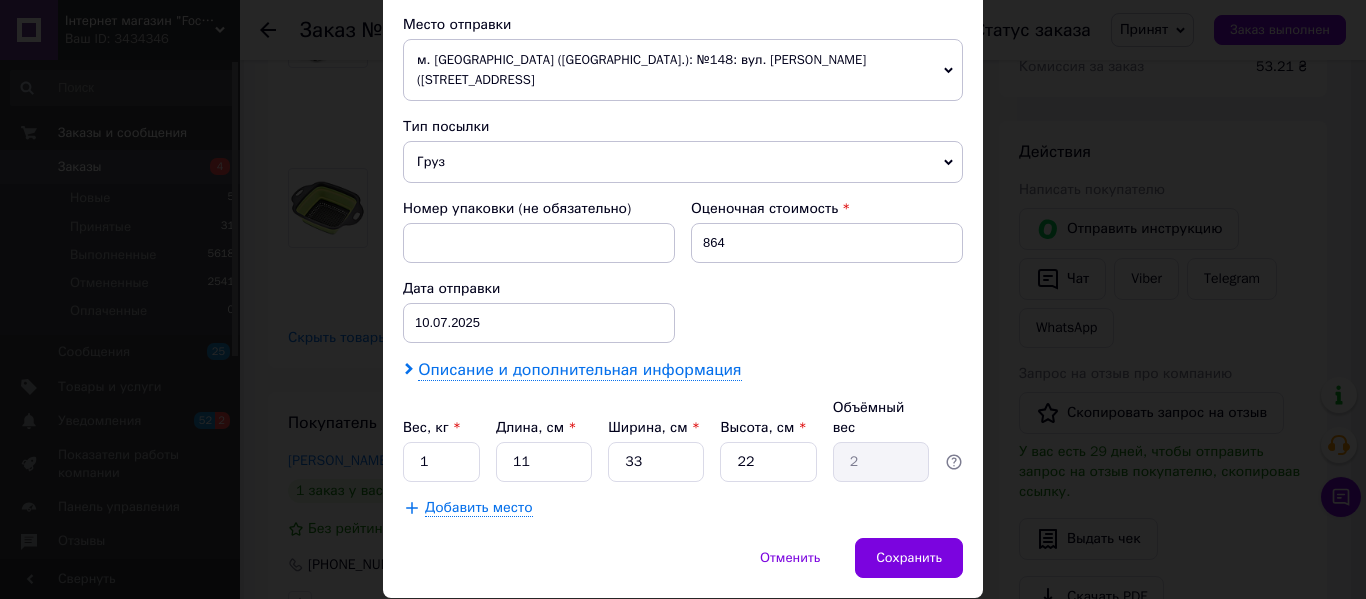 click on "Описание и дополнительная информация" at bounding box center (579, 370) 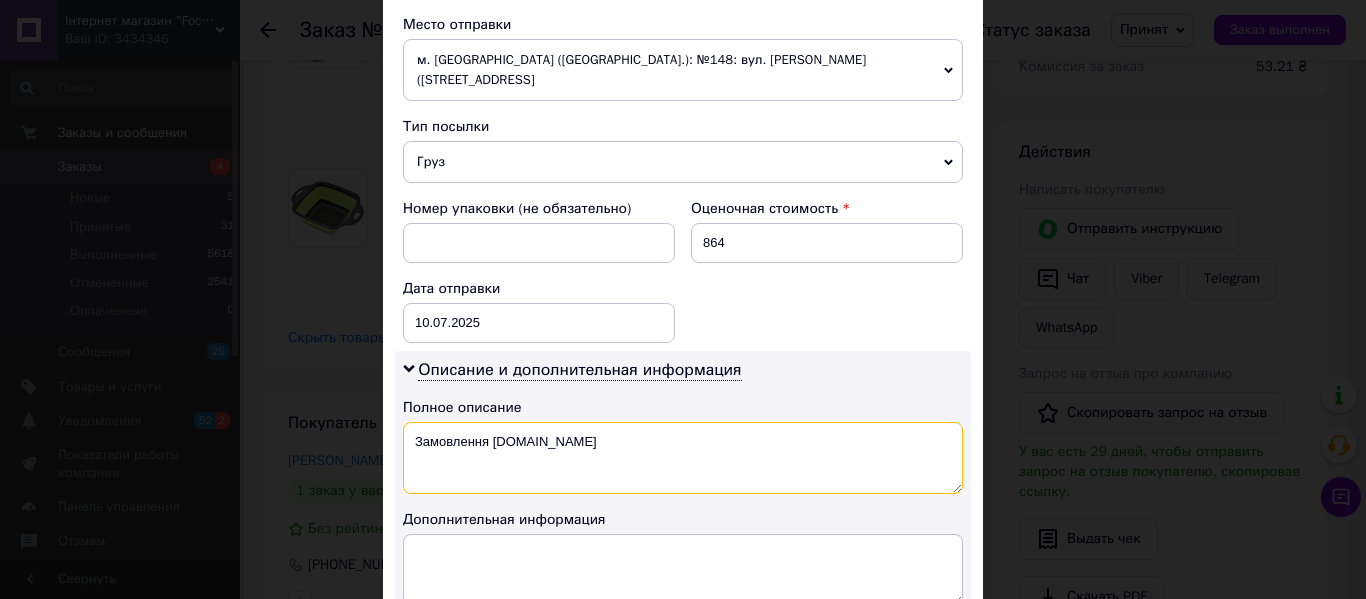 click on "Замовлення [DOMAIN_NAME]" at bounding box center [683, 458] 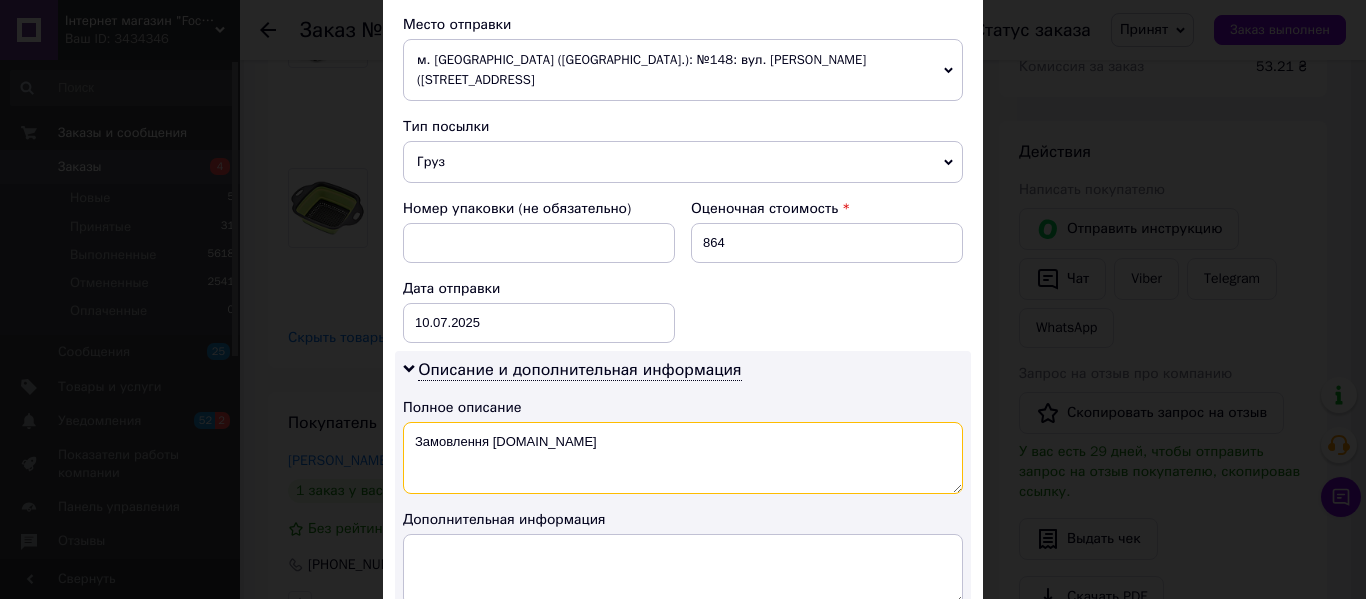 paste on "EB-3636" 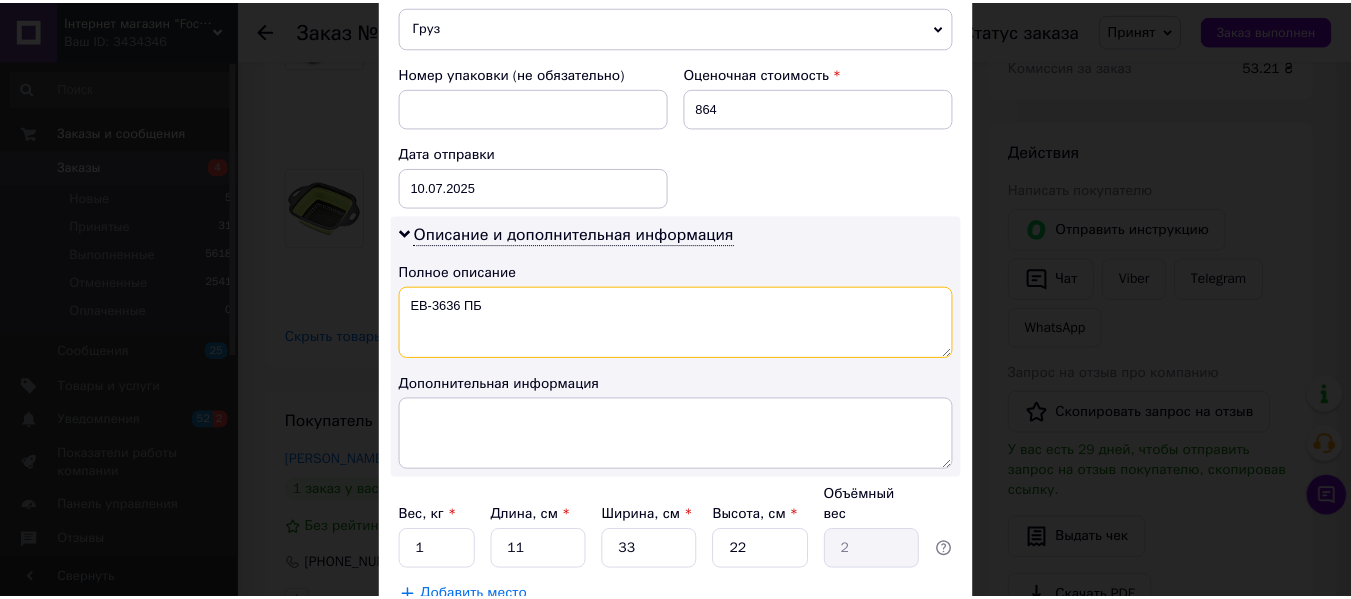 scroll, scrollTop: 973, scrollLeft: 0, axis: vertical 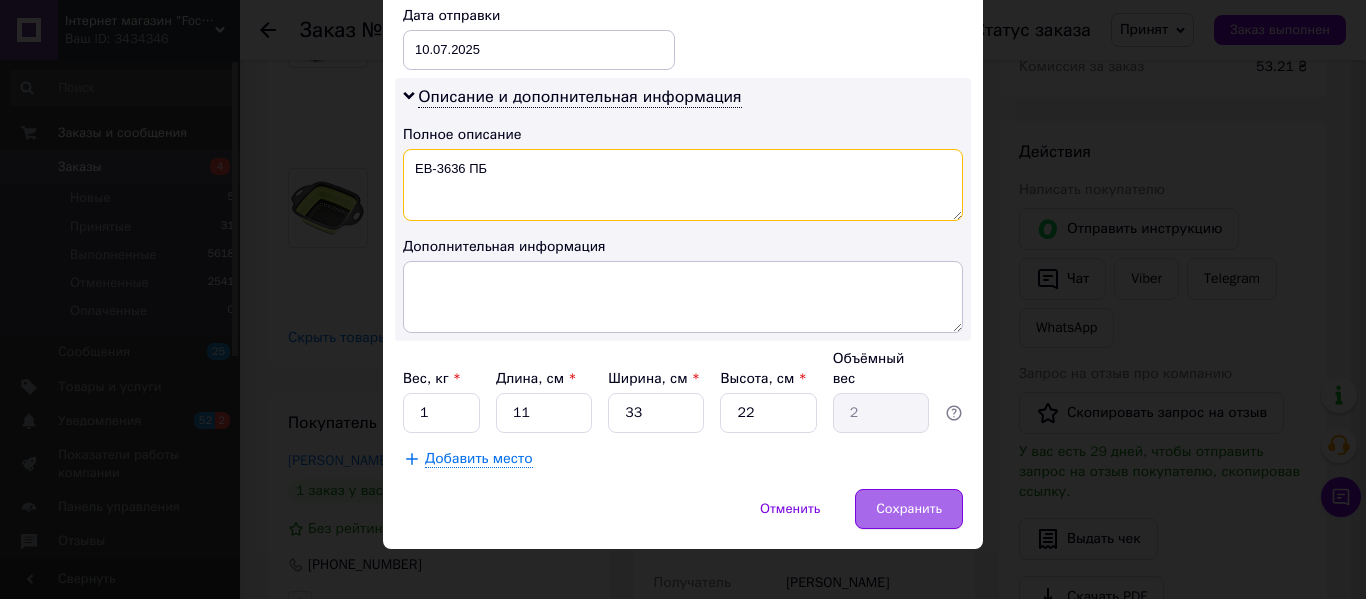 type on "EB-3636 ПБ" 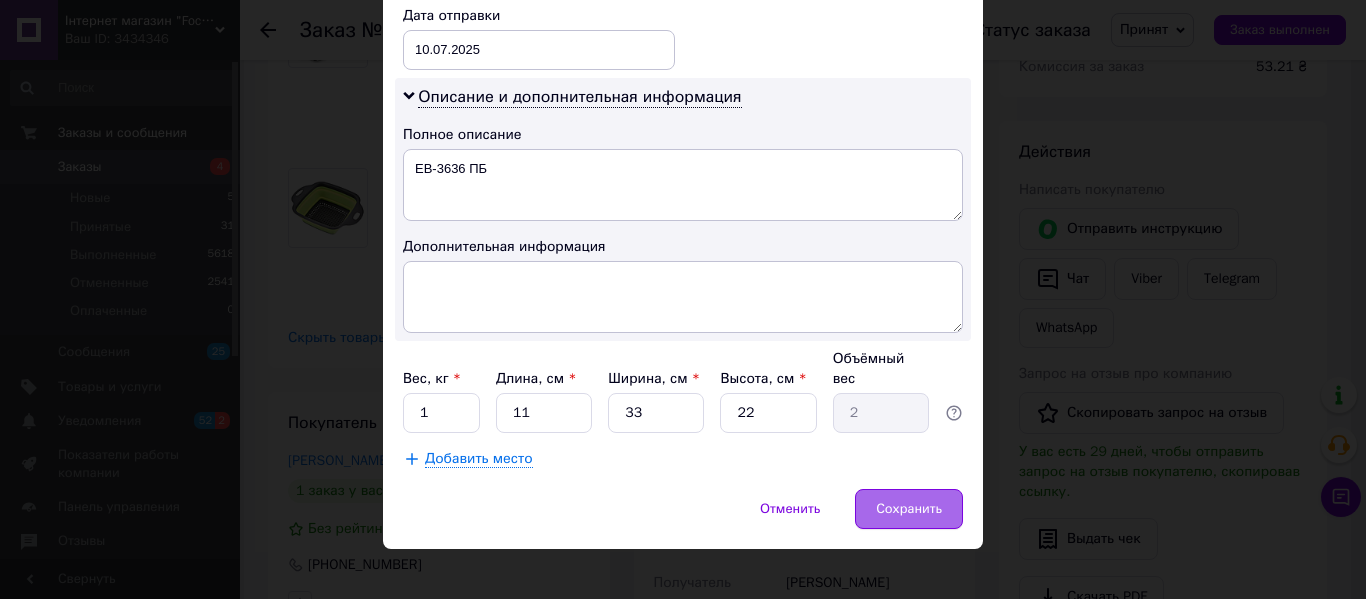 click on "Сохранить" at bounding box center [909, 509] 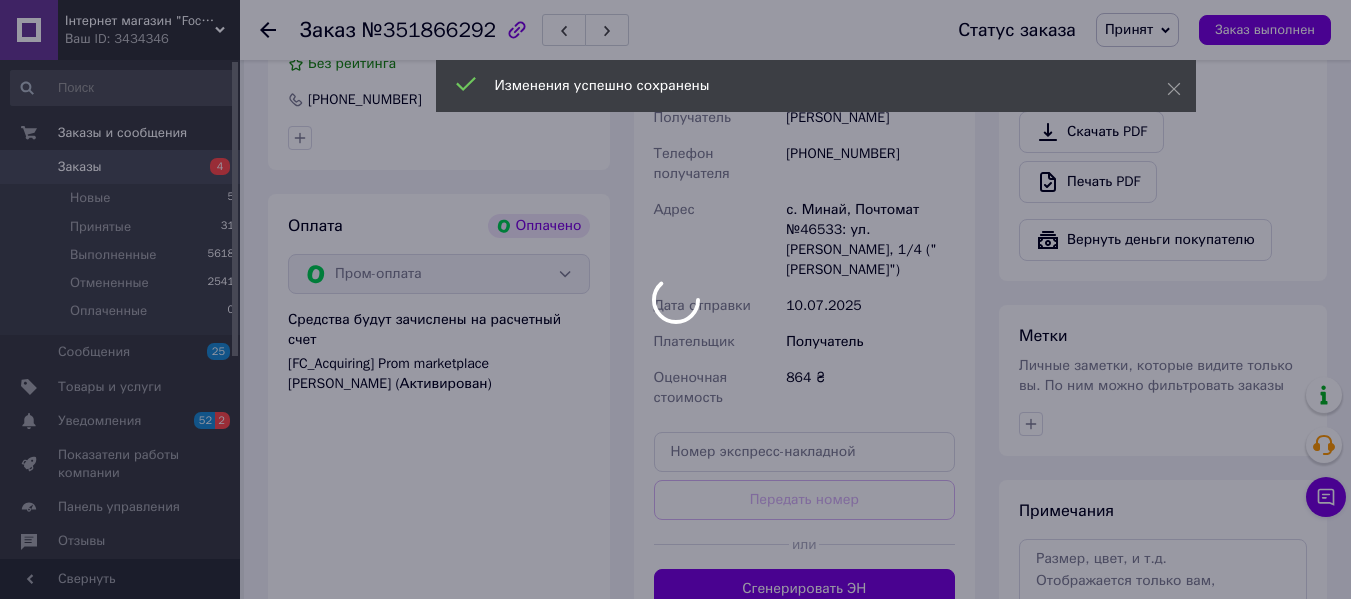 scroll, scrollTop: 1300, scrollLeft: 0, axis: vertical 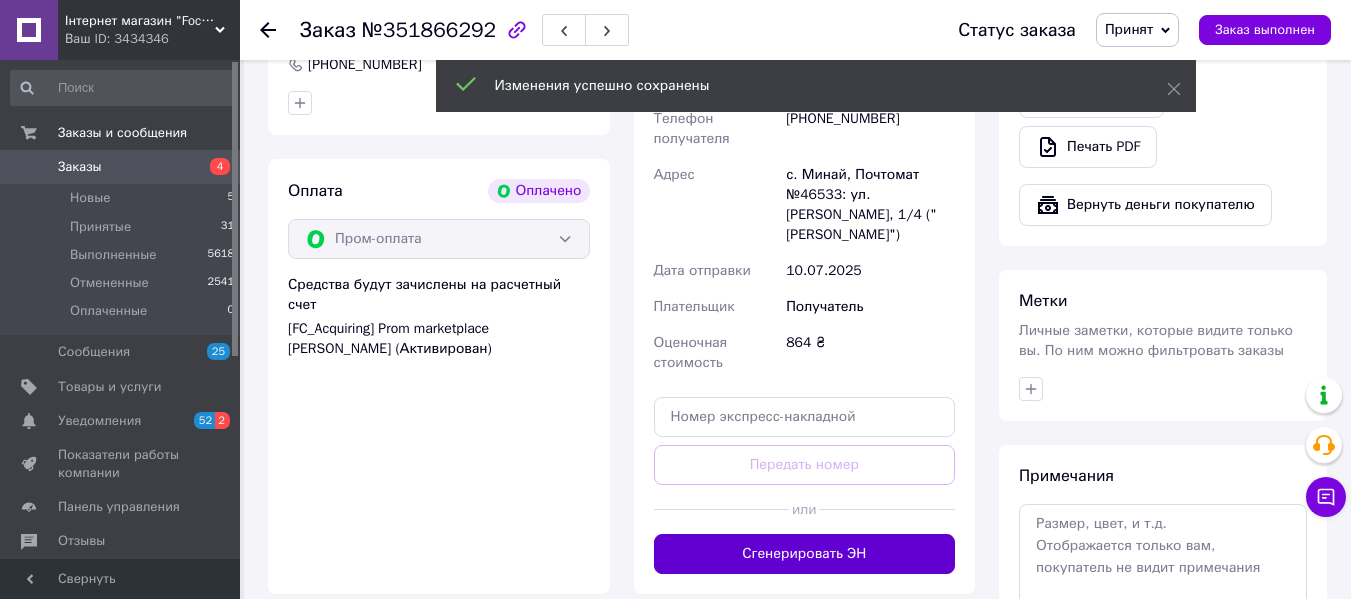 click on "Сгенерировать ЭН" at bounding box center (805, 554) 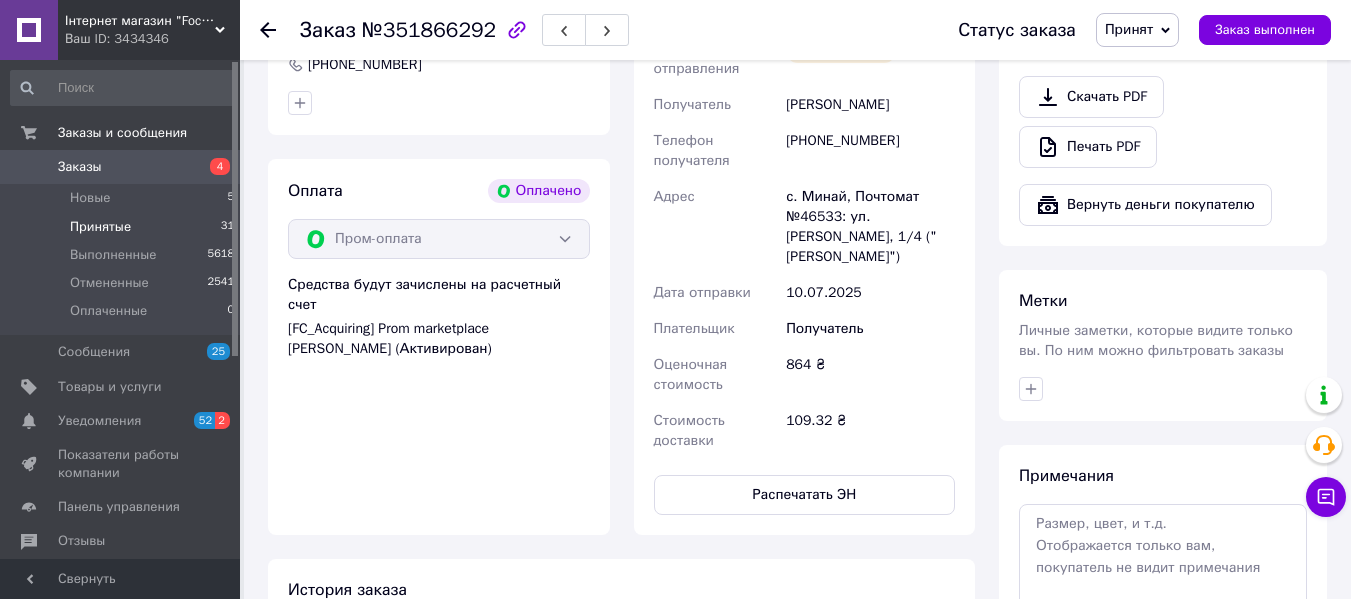 click on "Принятые 31" at bounding box center (123, 227) 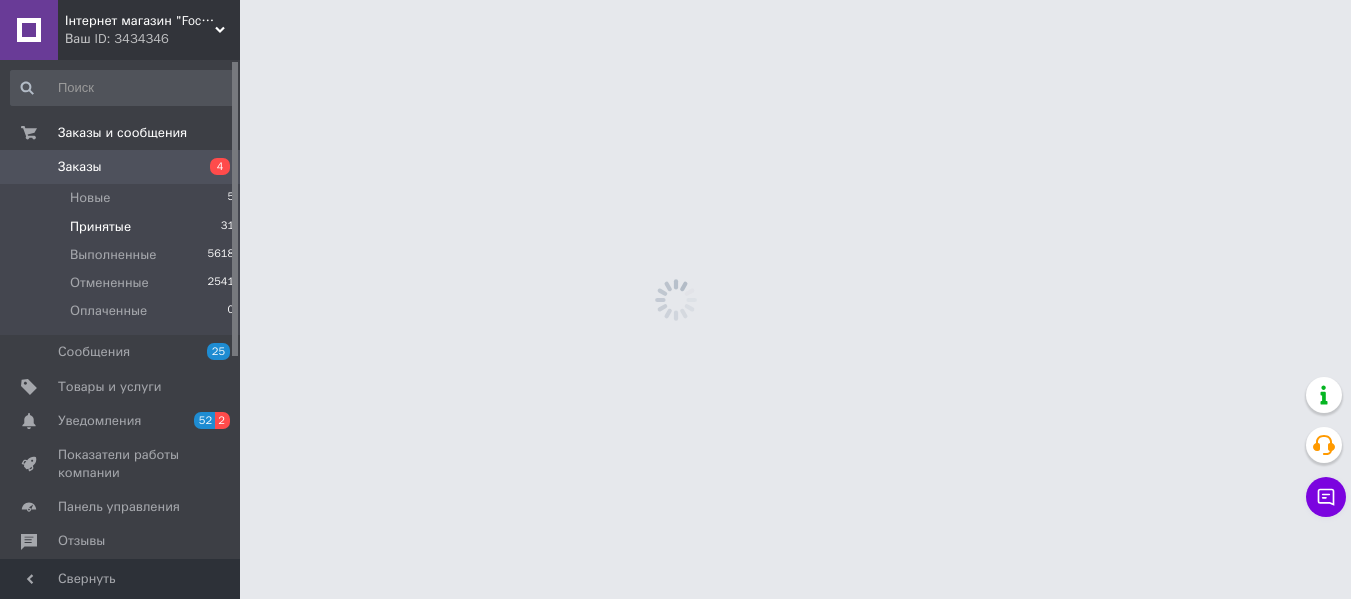 scroll, scrollTop: 0, scrollLeft: 0, axis: both 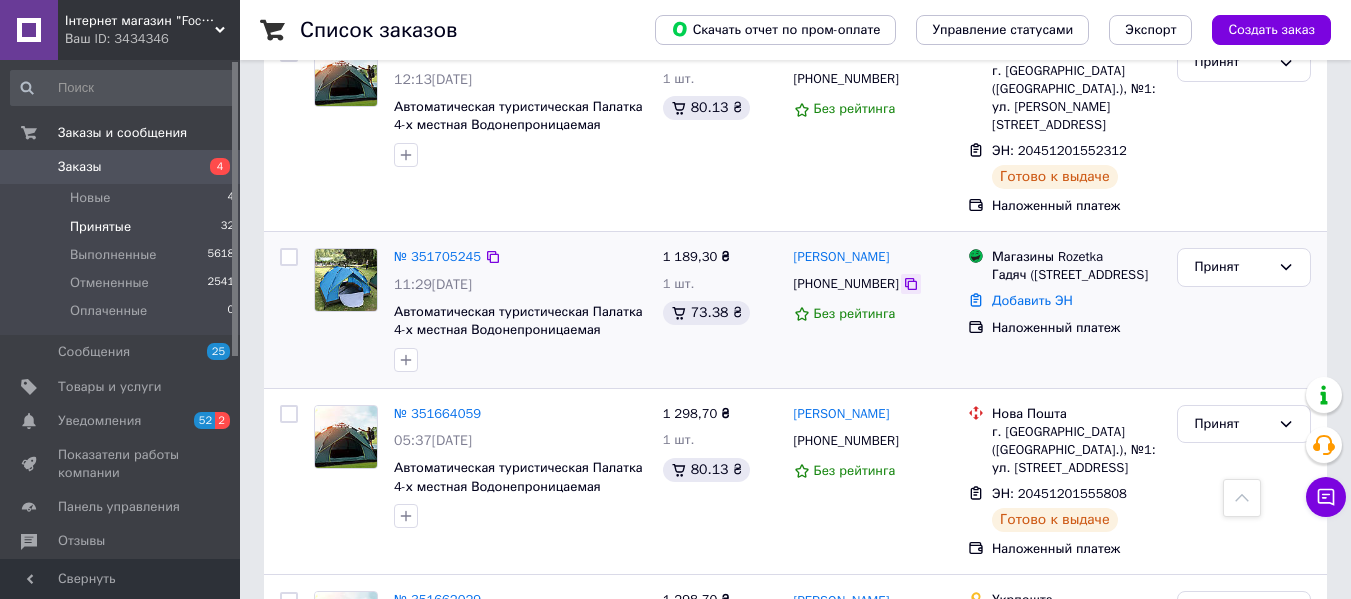 click 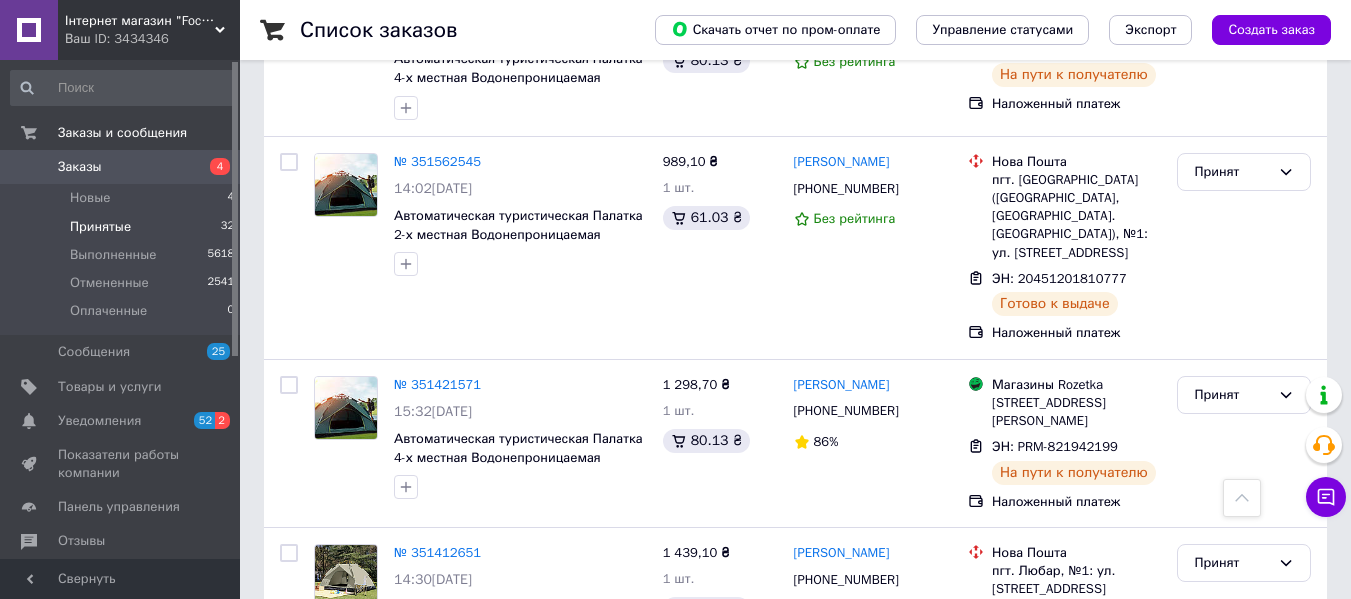 scroll, scrollTop: 3468, scrollLeft: 0, axis: vertical 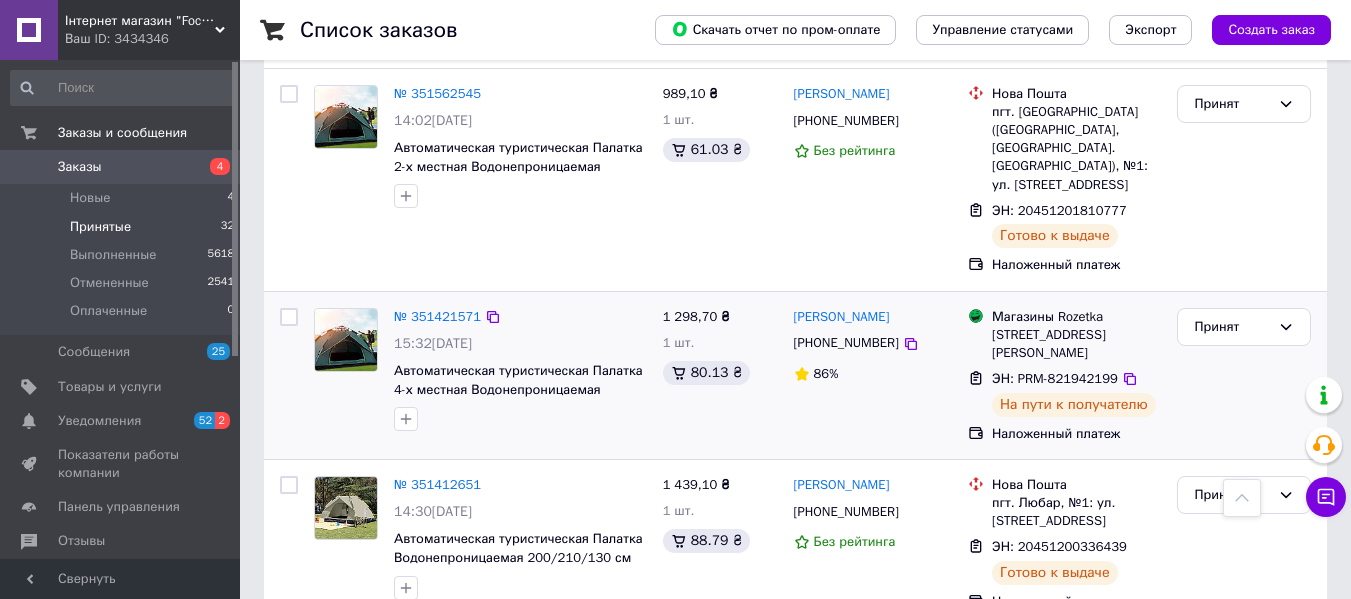 drag, startPoint x: 332, startPoint y: 558, endPoint x: 665, endPoint y: 338, distance: 399.11026 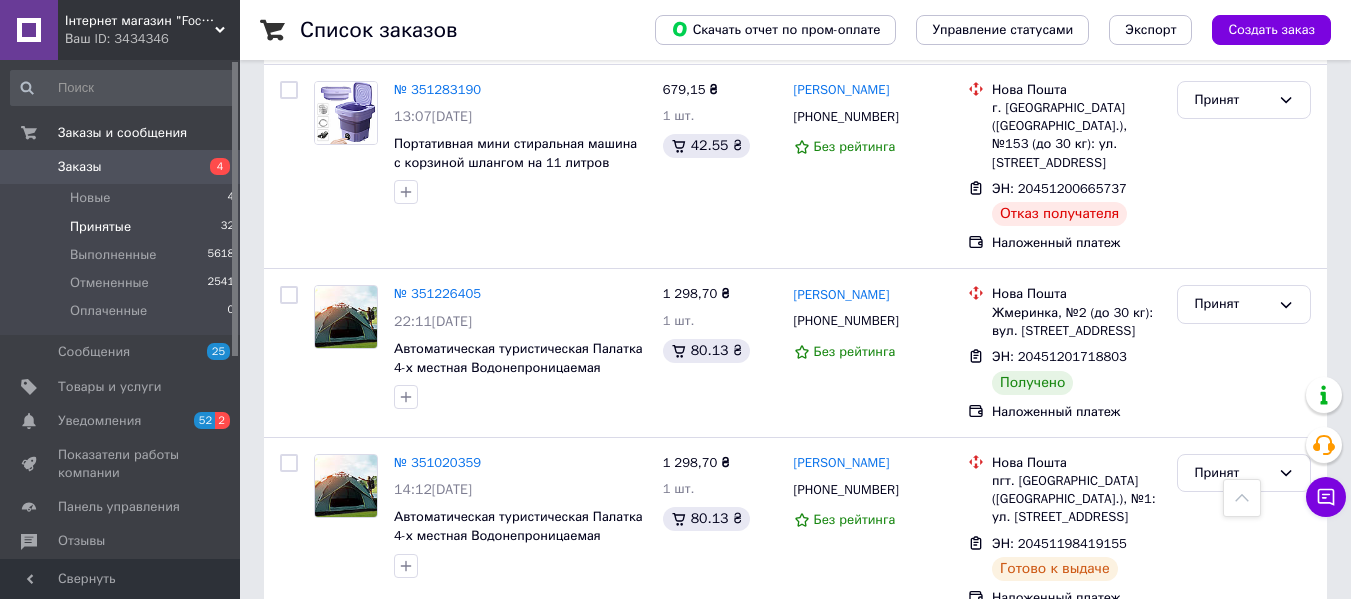 scroll, scrollTop: 900, scrollLeft: 0, axis: vertical 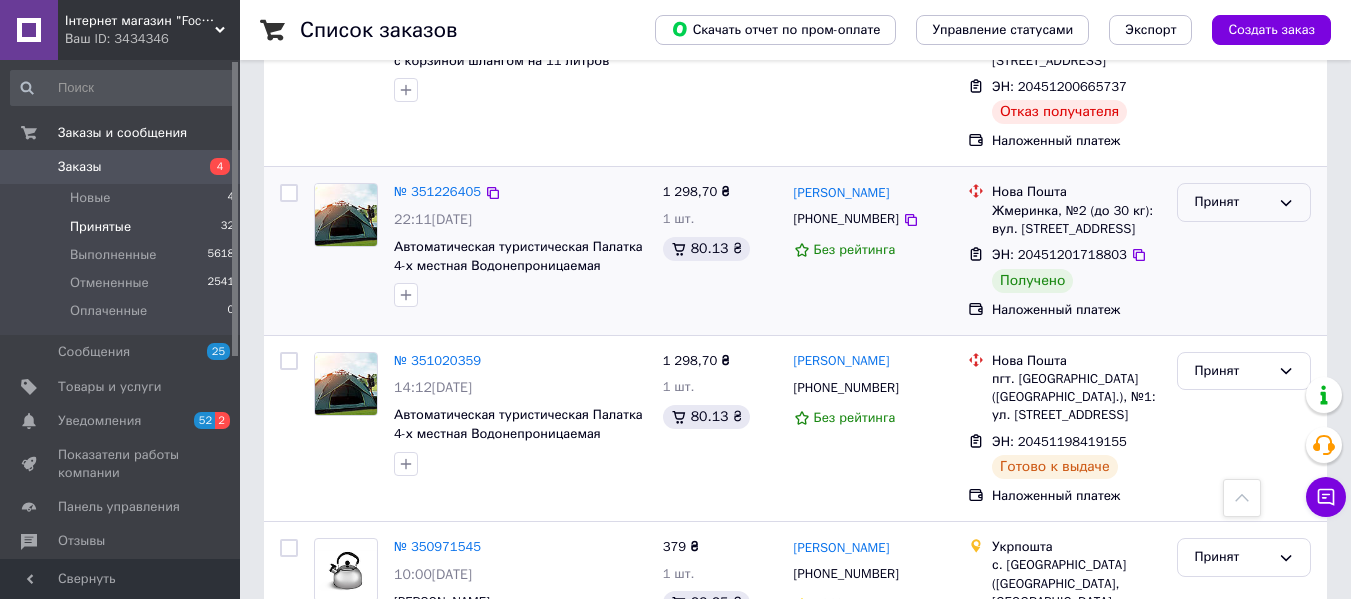click on "Принят" at bounding box center [1232, 202] 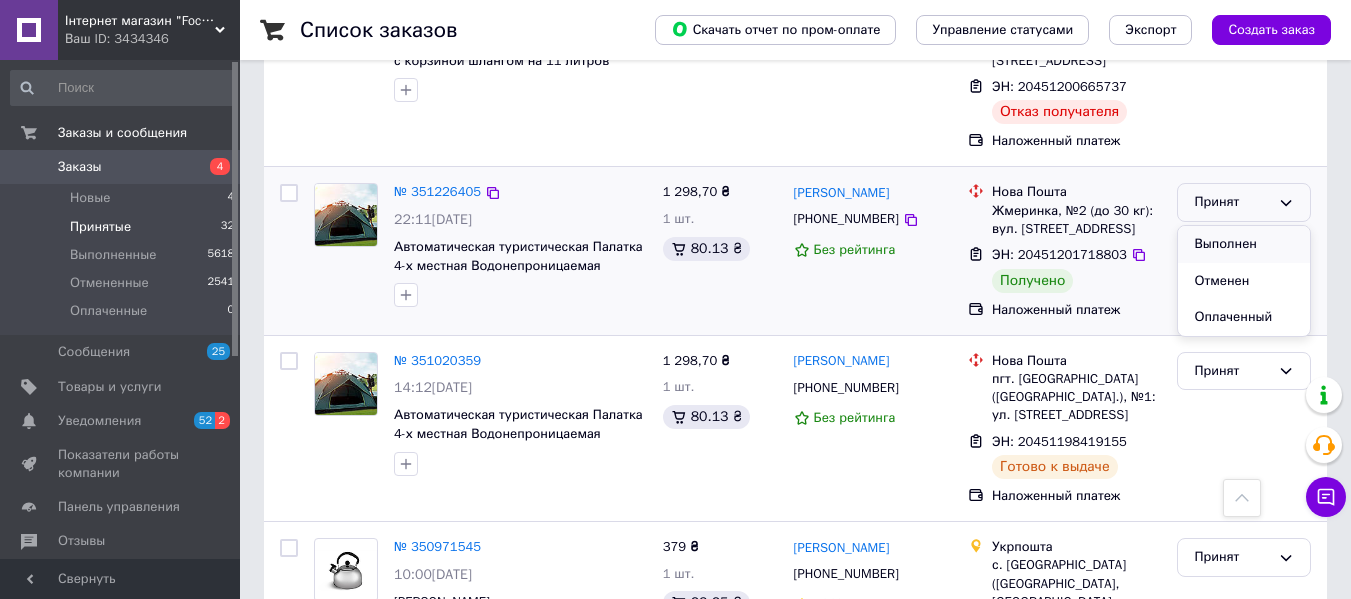 click on "Выполнен" at bounding box center [1244, 244] 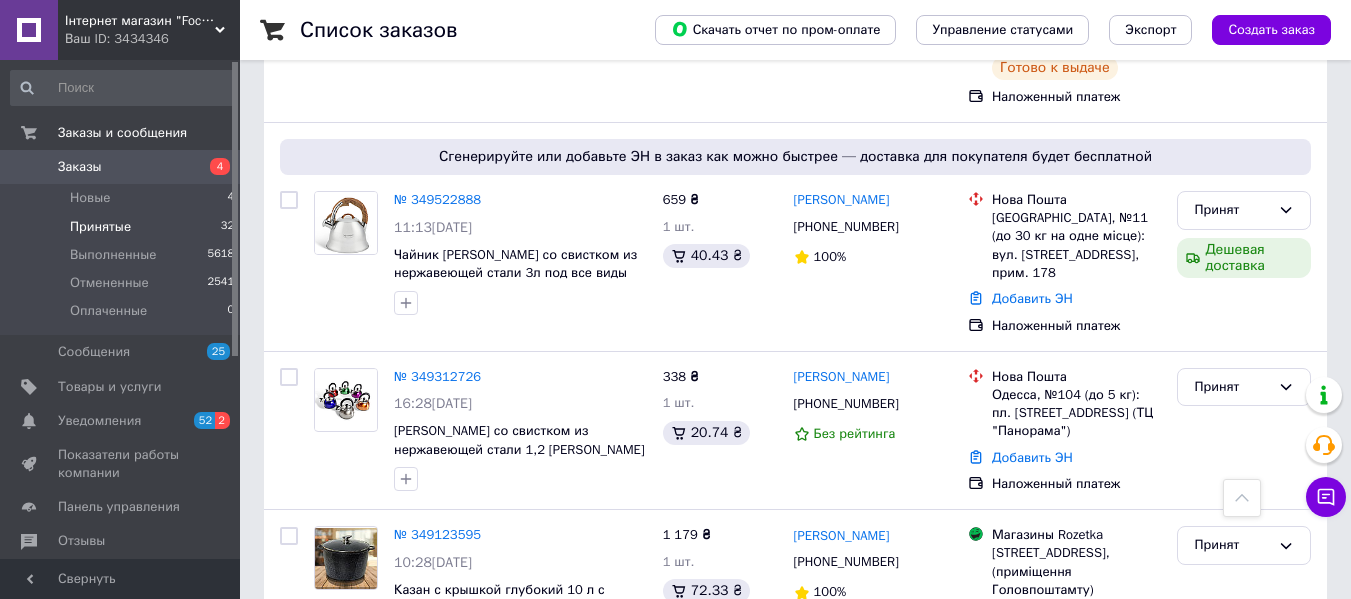 scroll, scrollTop: 2181, scrollLeft: 0, axis: vertical 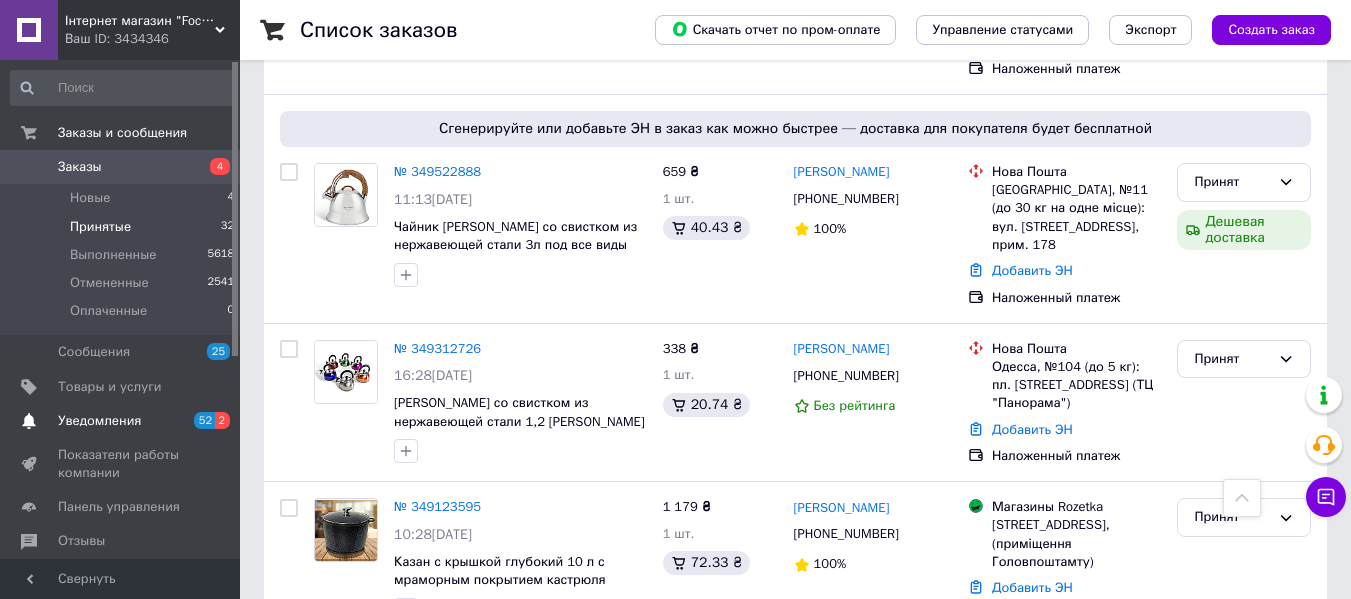 click on "Уведомления" at bounding box center (121, 421) 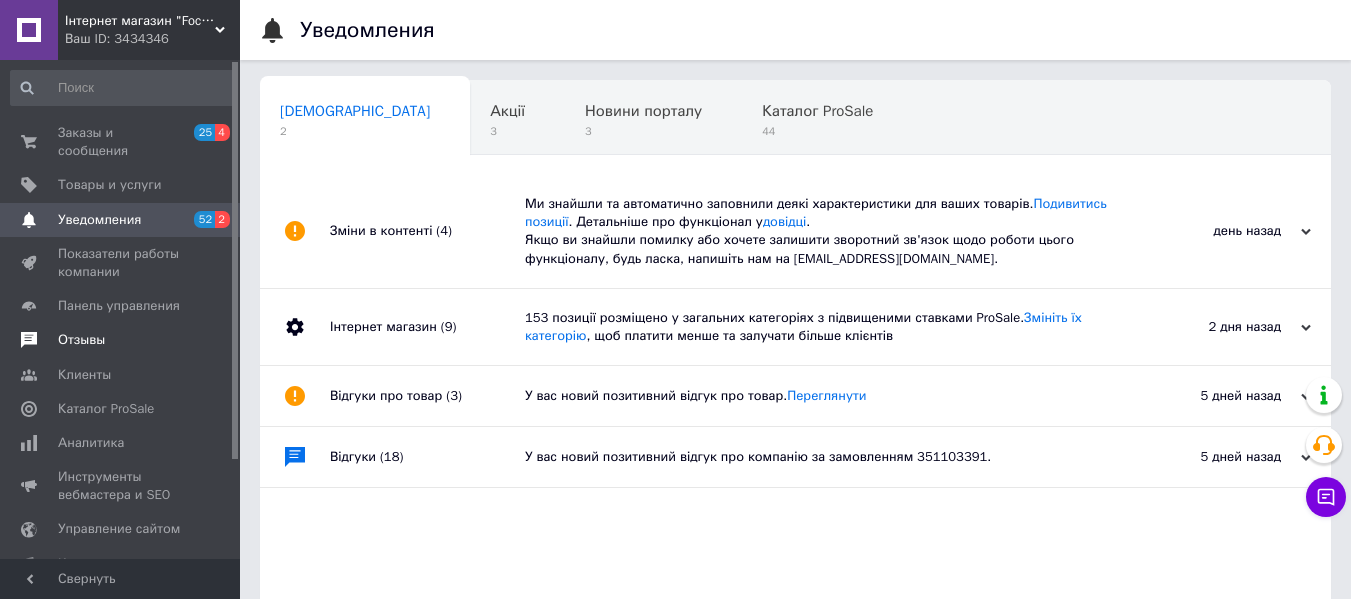 click on "Отзывы" at bounding box center (121, 340) 